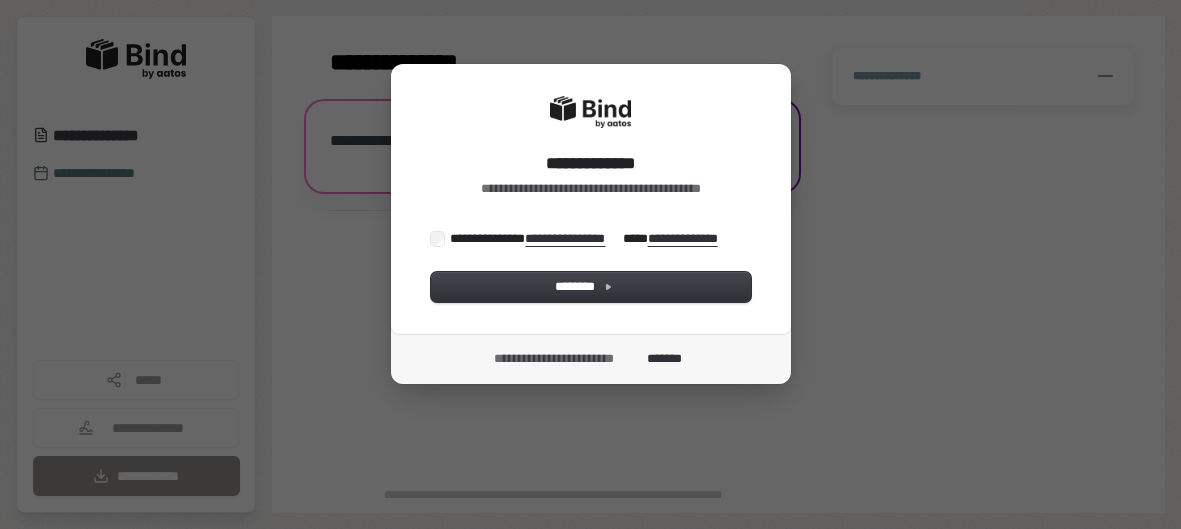 scroll, scrollTop: 0, scrollLeft: 0, axis: both 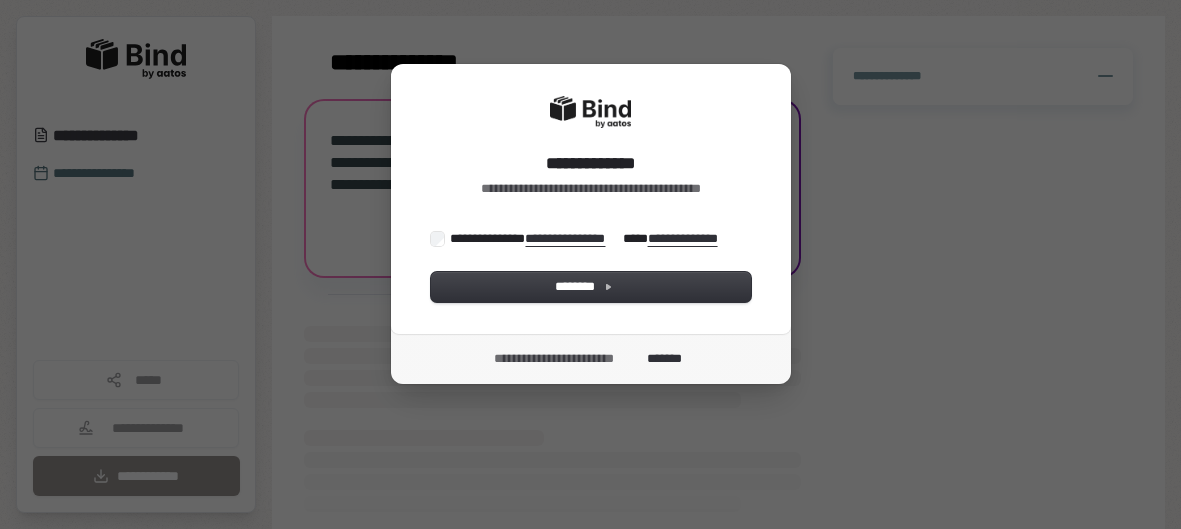 click on "**********" at bounding box center [585, 239] 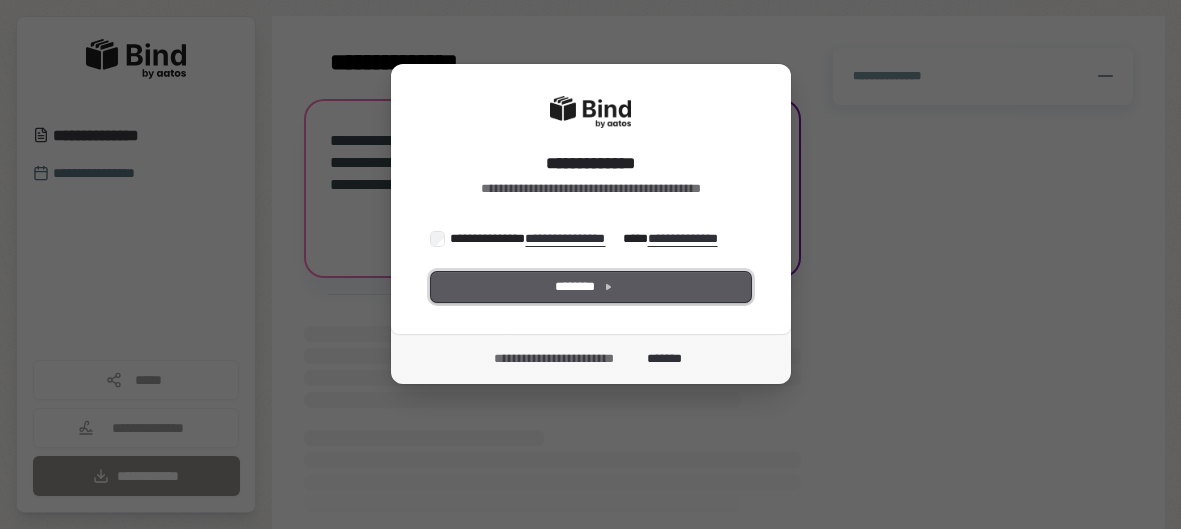 click on "********" at bounding box center (591, 287) 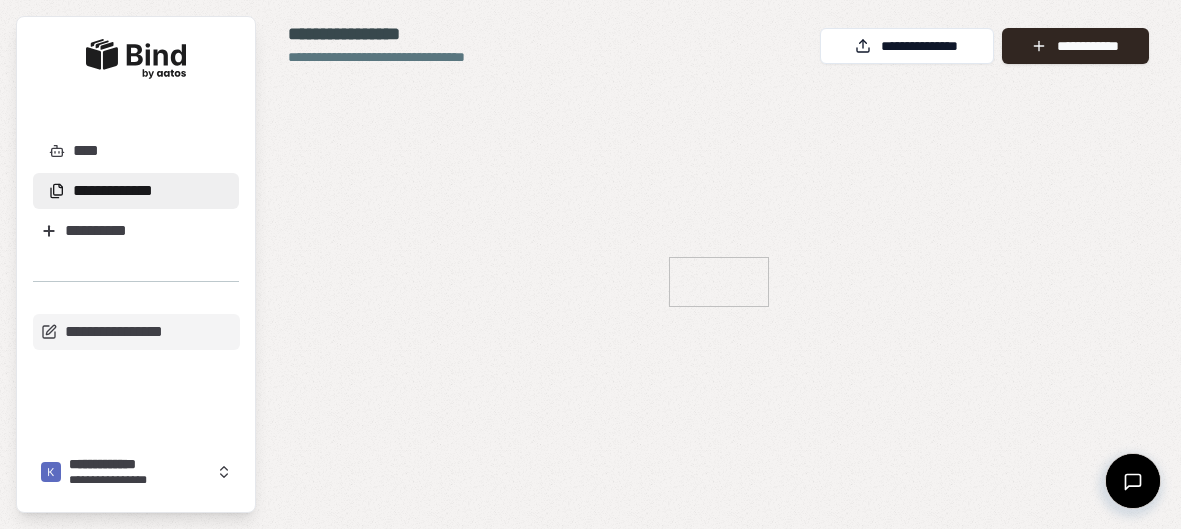 scroll, scrollTop: 0, scrollLeft: 0, axis: both 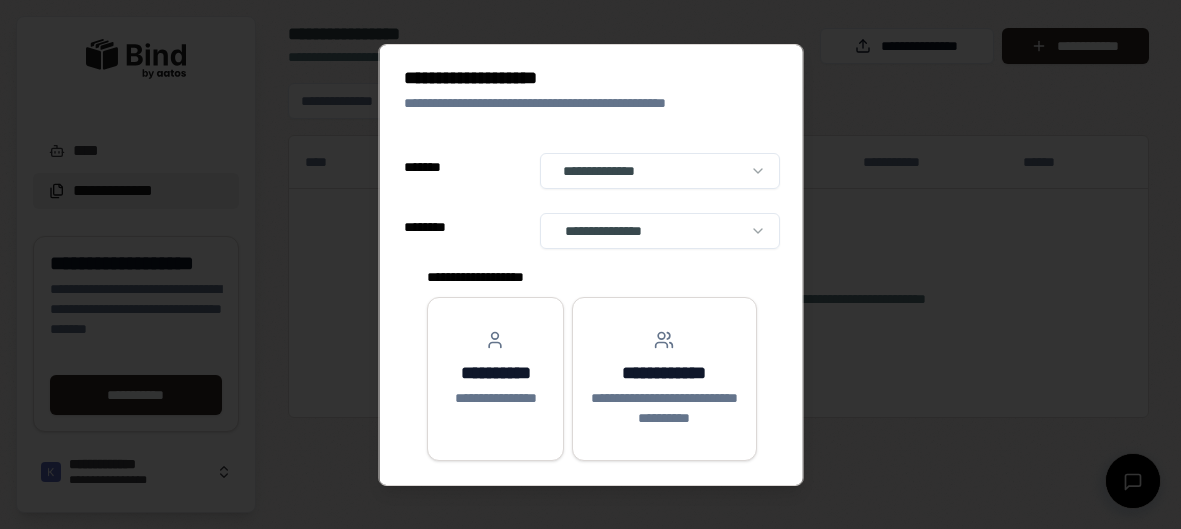 select on "**" 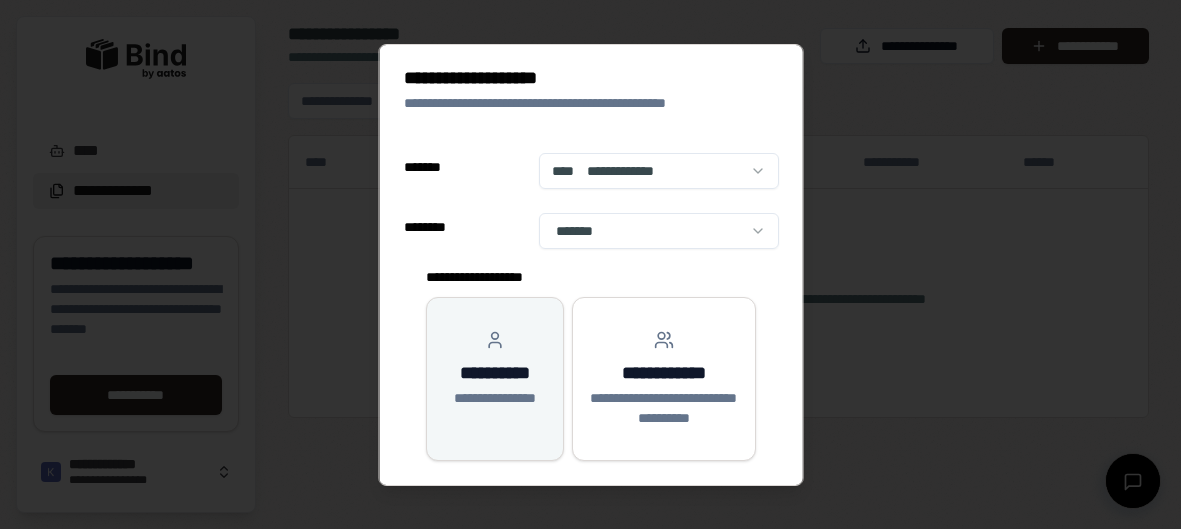 click on "**********" at bounding box center [494, 398] 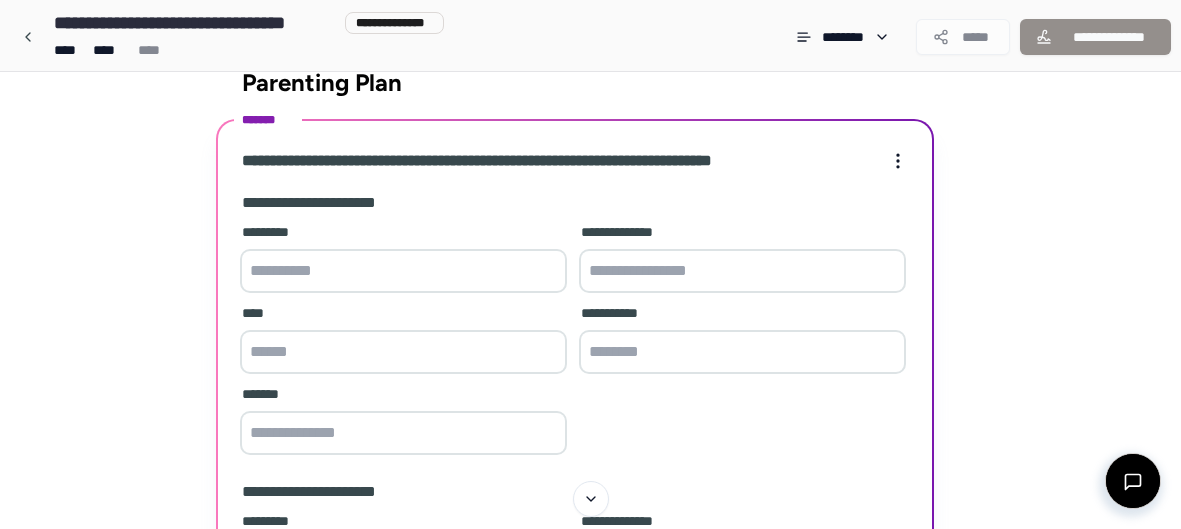 scroll, scrollTop: 35, scrollLeft: 0, axis: vertical 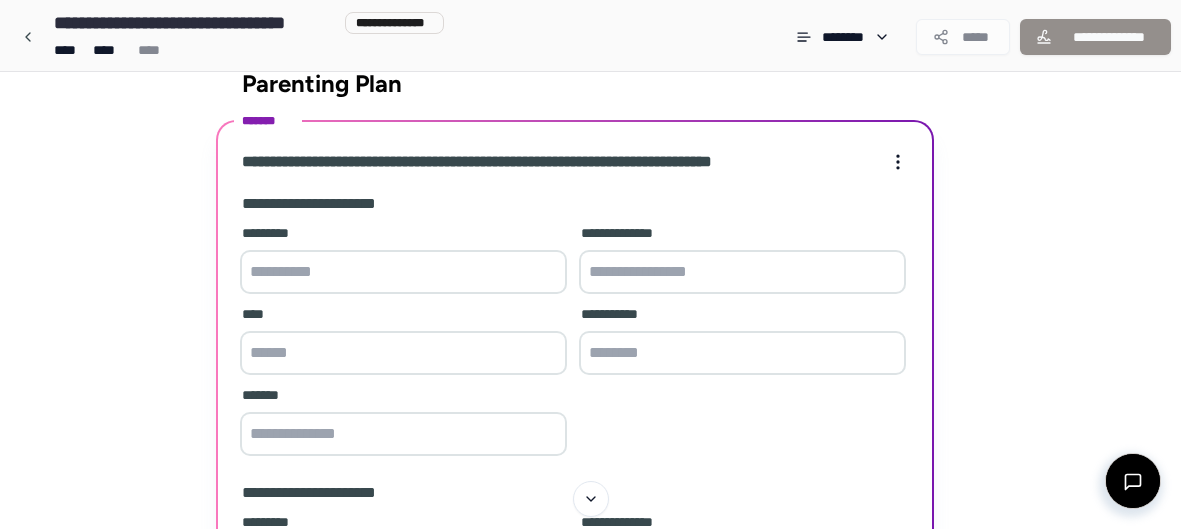 click at bounding box center (403, 272) 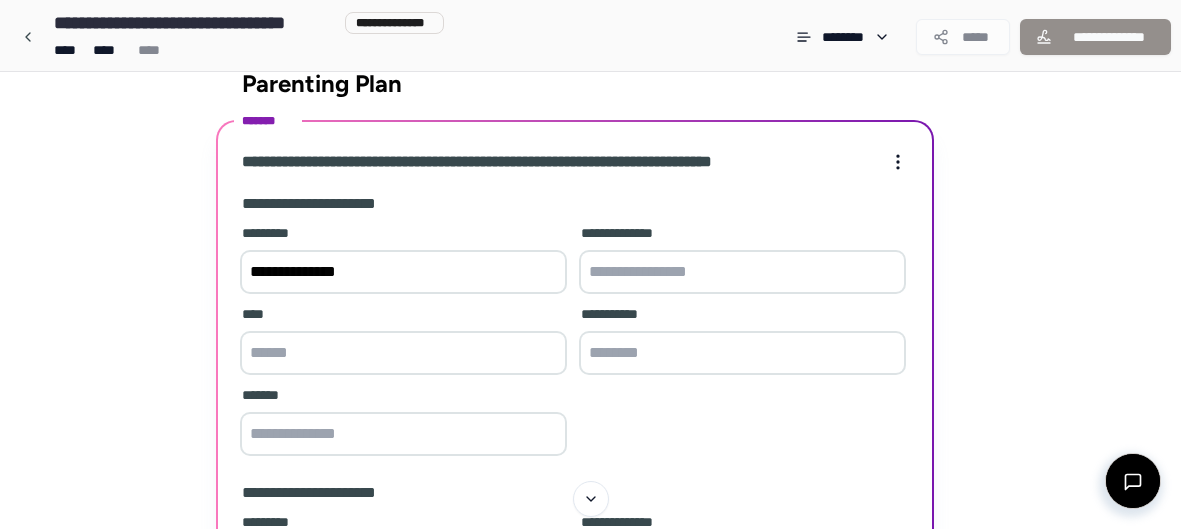 type on "**********" 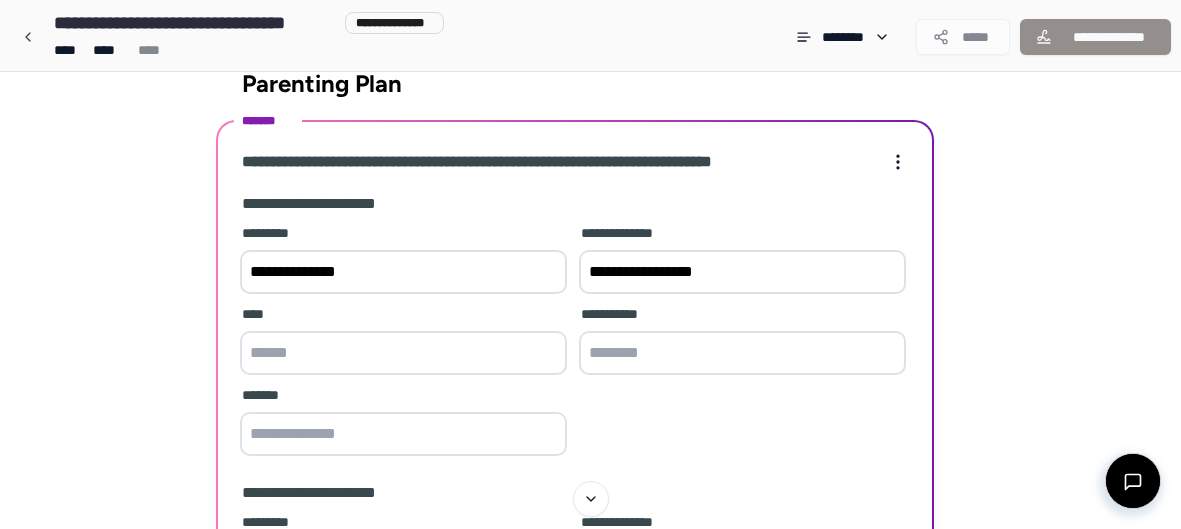 type on "**********" 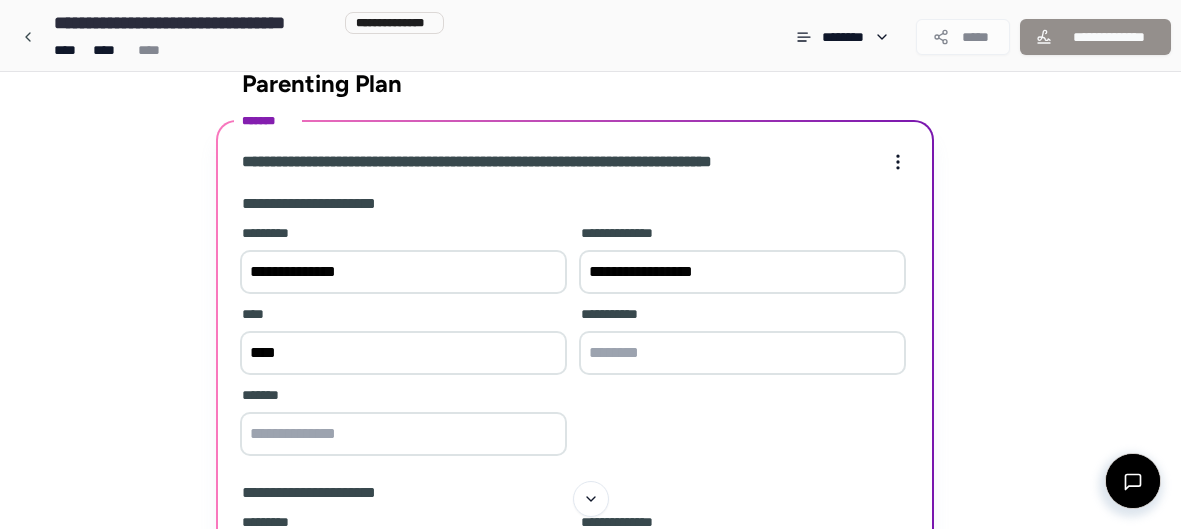 type on "****" 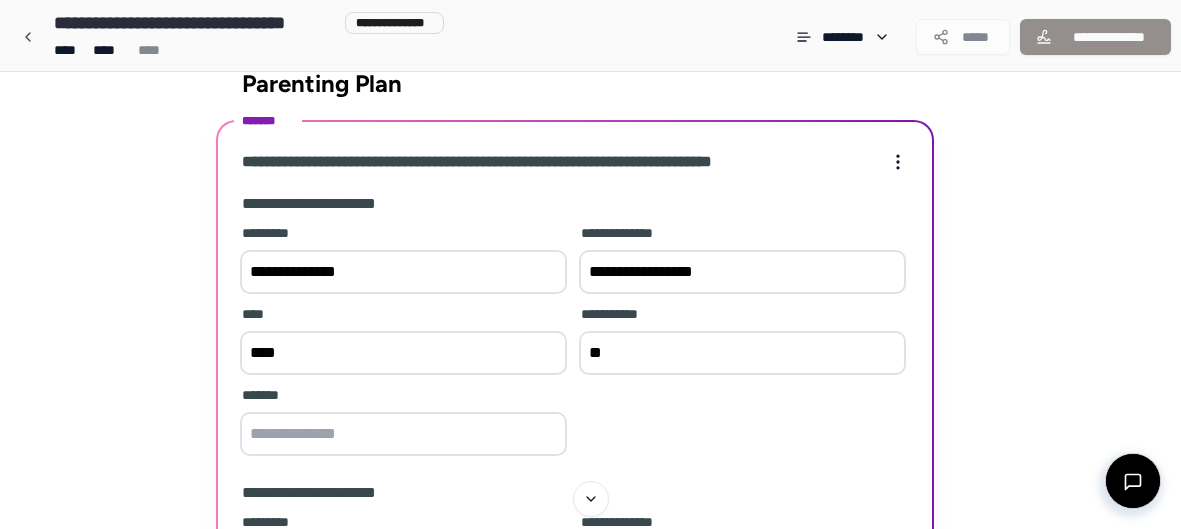 type on "*" 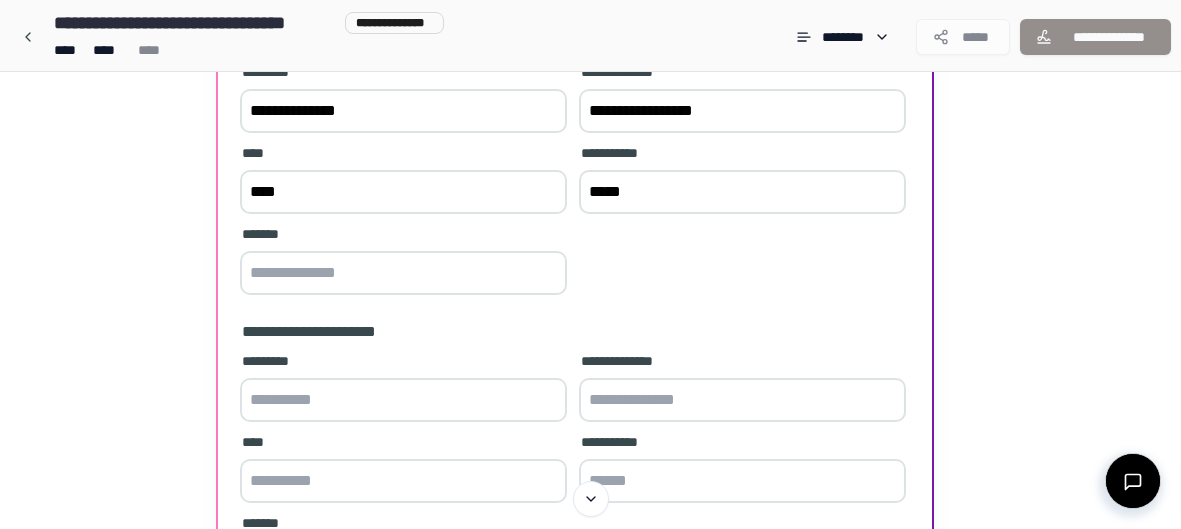scroll, scrollTop: 201, scrollLeft: 0, axis: vertical 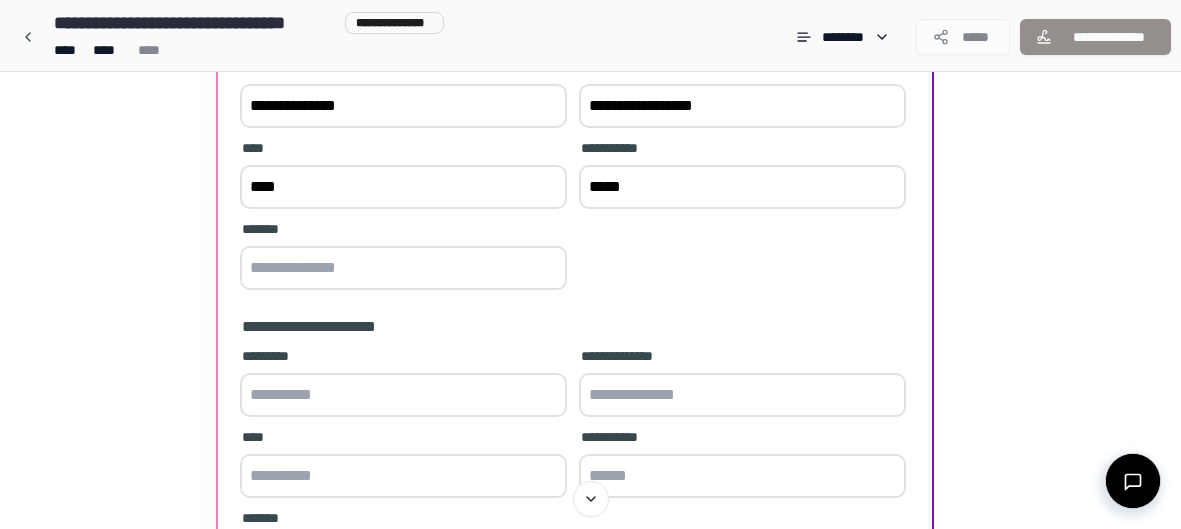 type on "*****" 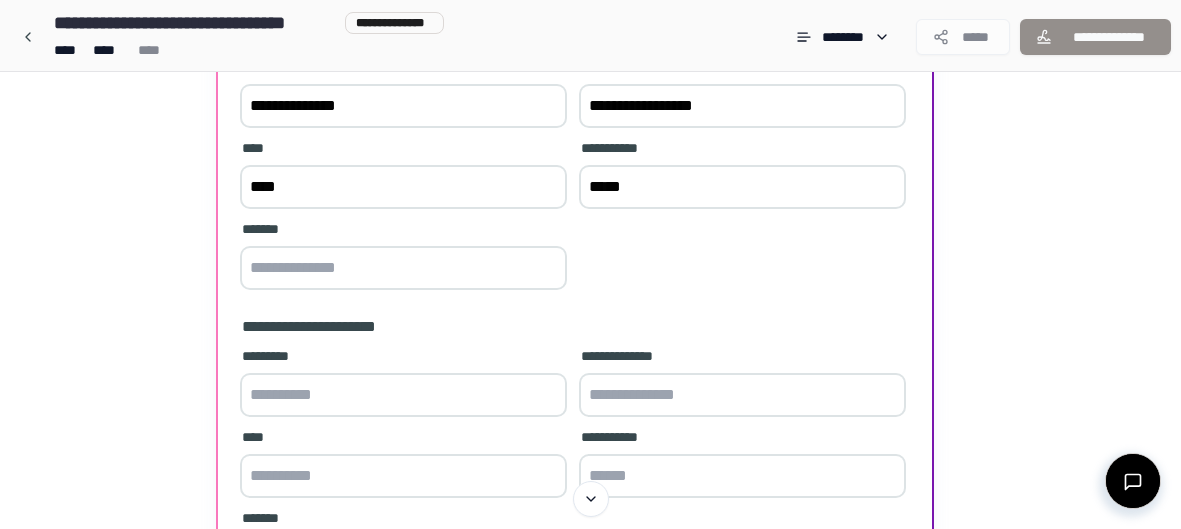 click at bounding box center [403, 268] 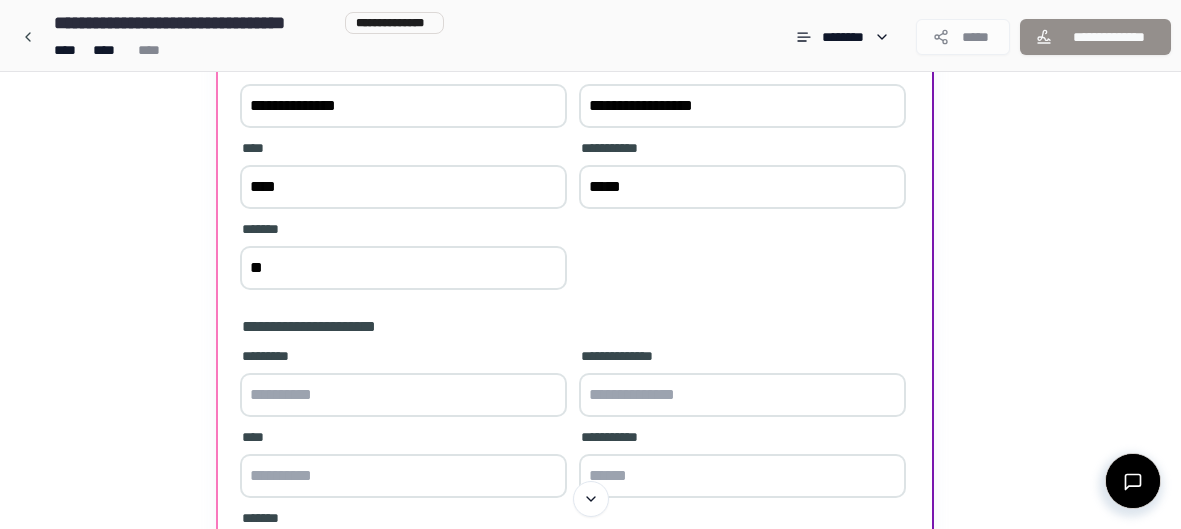 type on "*" 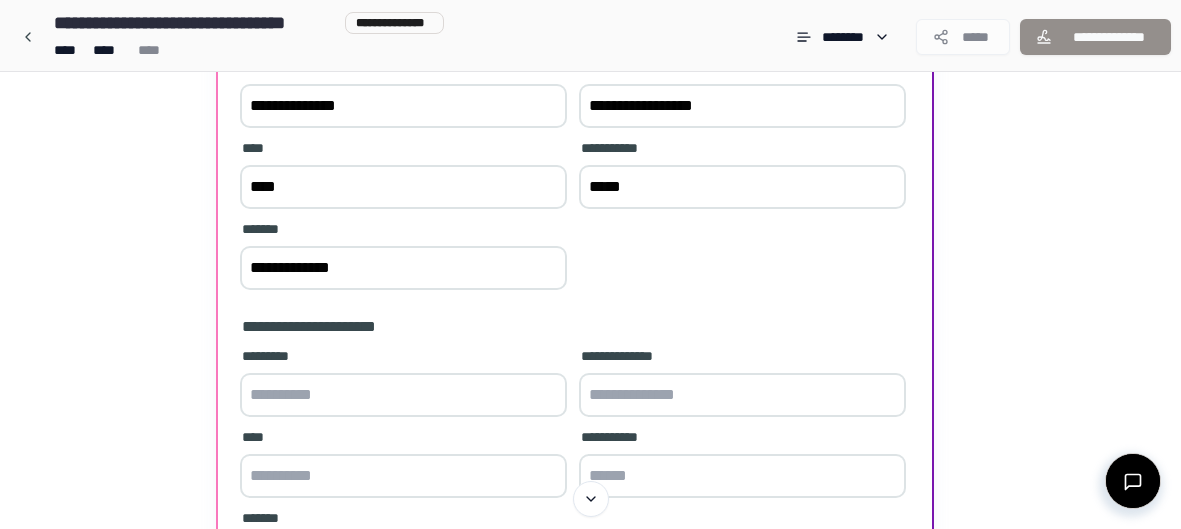type on "**********" 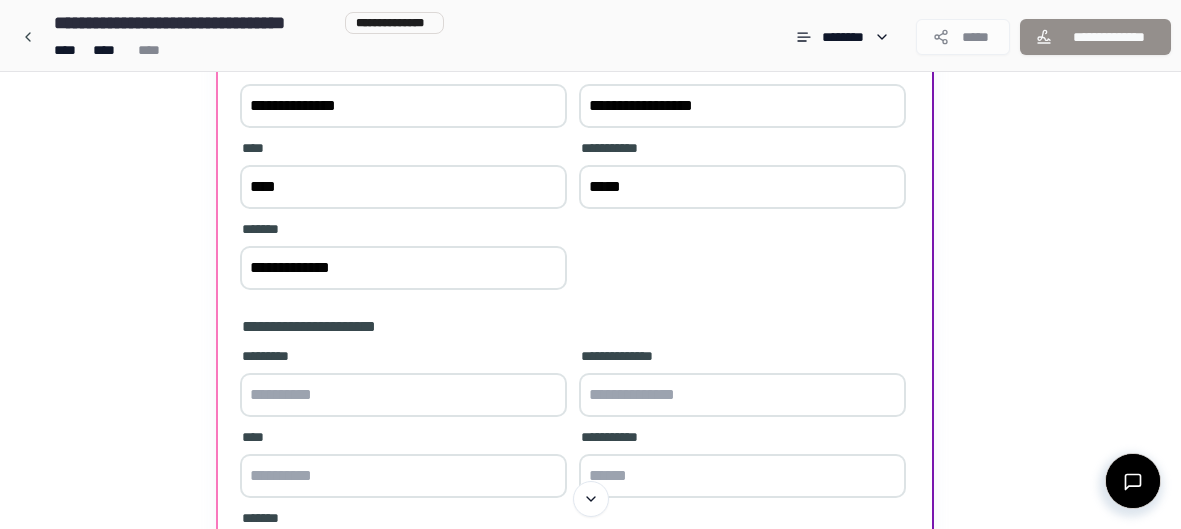 click at bounding box center [403, 395] 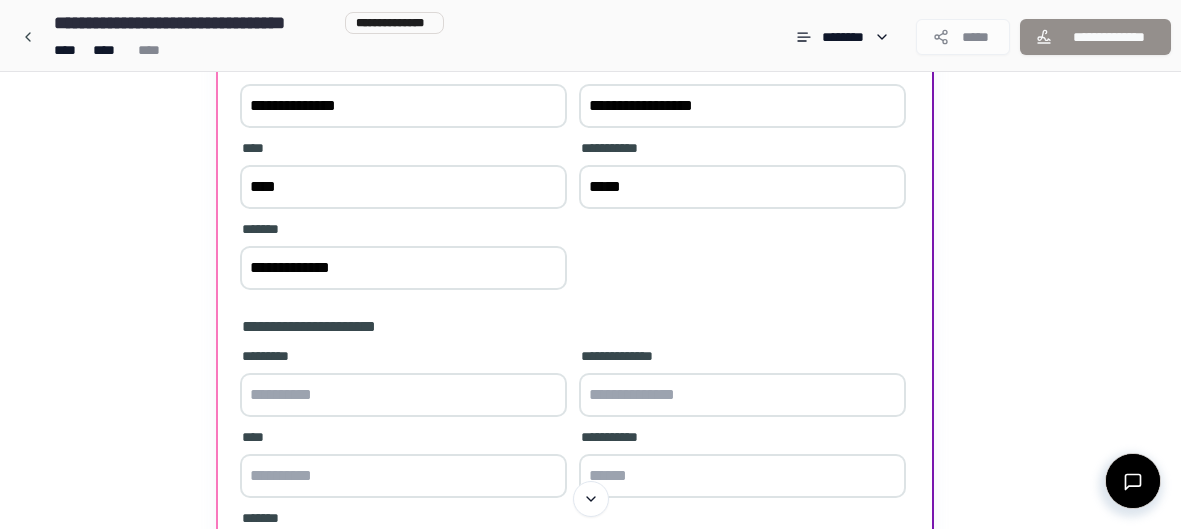 click at bounding box center (403, 395) 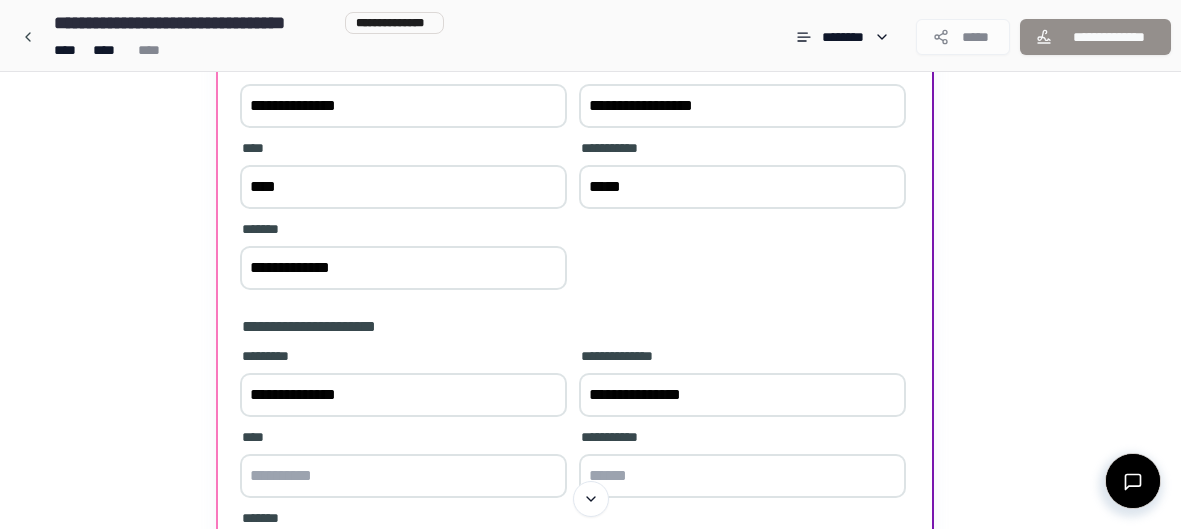 type on "**********" 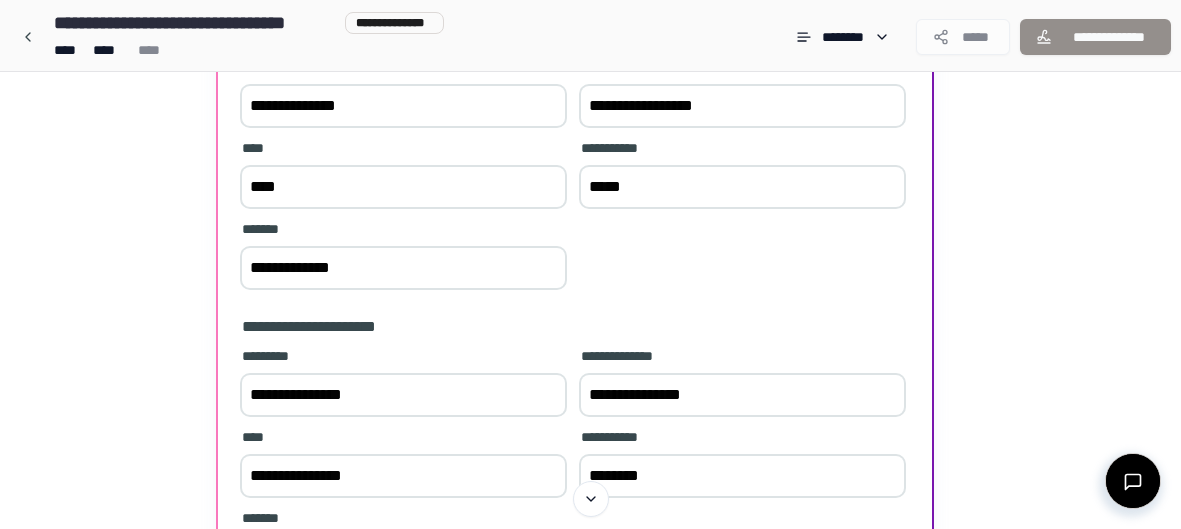 type on "**********" 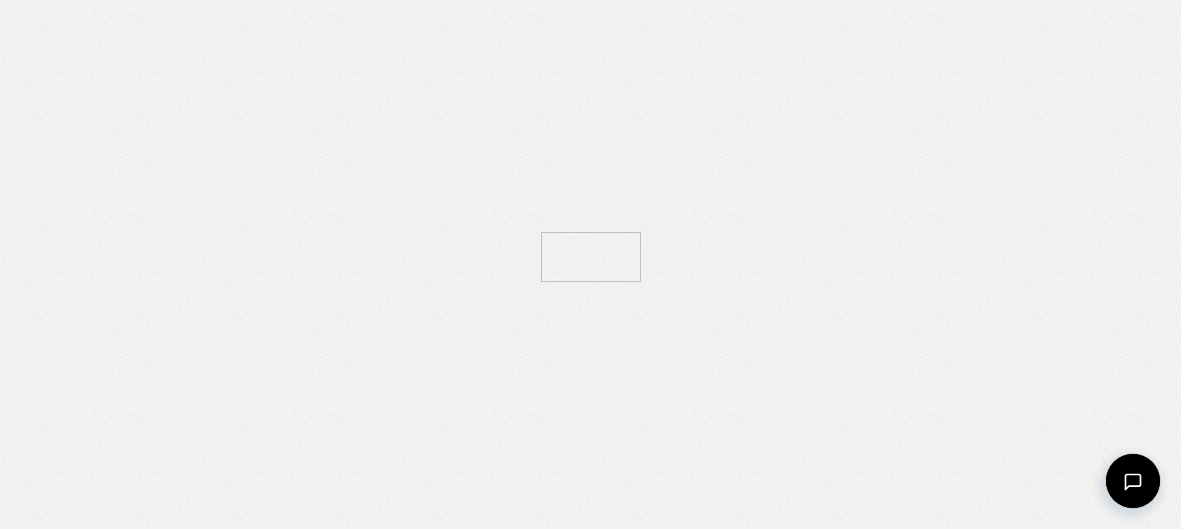 scroll, scrollTop: 0, scrollLeft: 0, axis: both 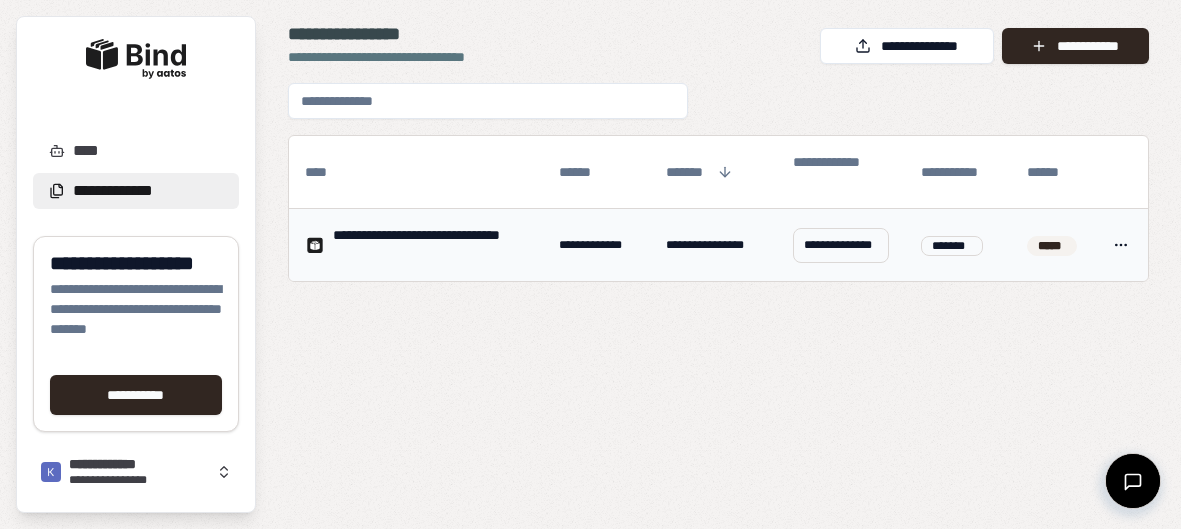 click on "**********" at bounding box center [590, 265] 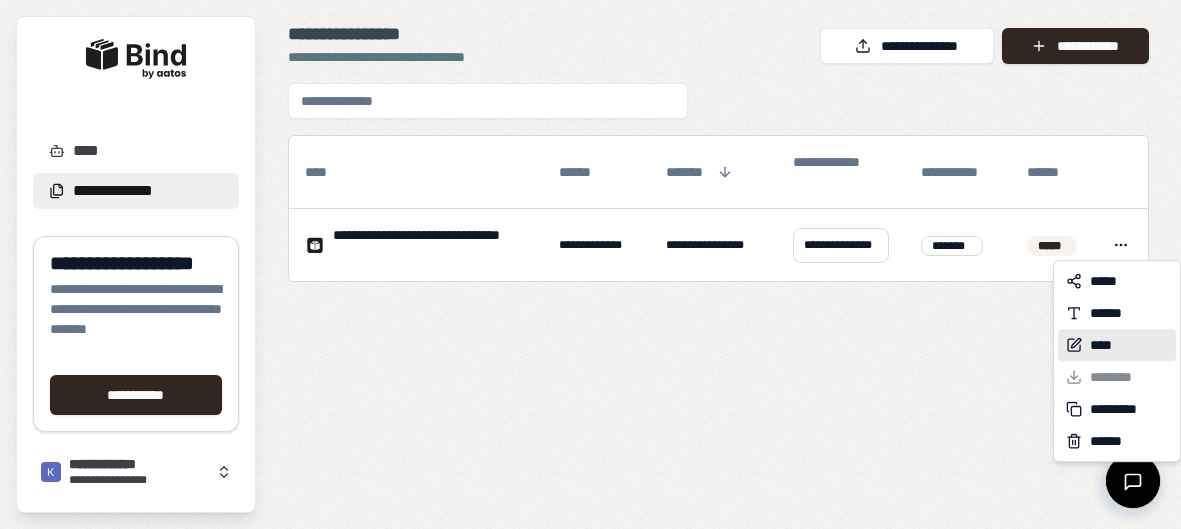 click on "****" at bounding box center [1102, 345] 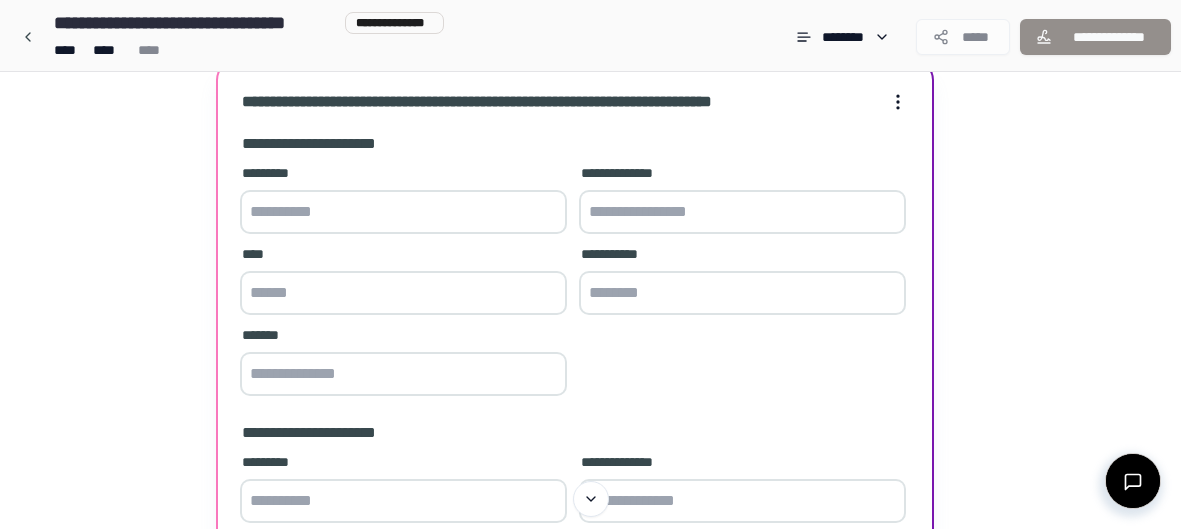 scroll, scrollTop: 0, scrollLeft: 0, axis: both 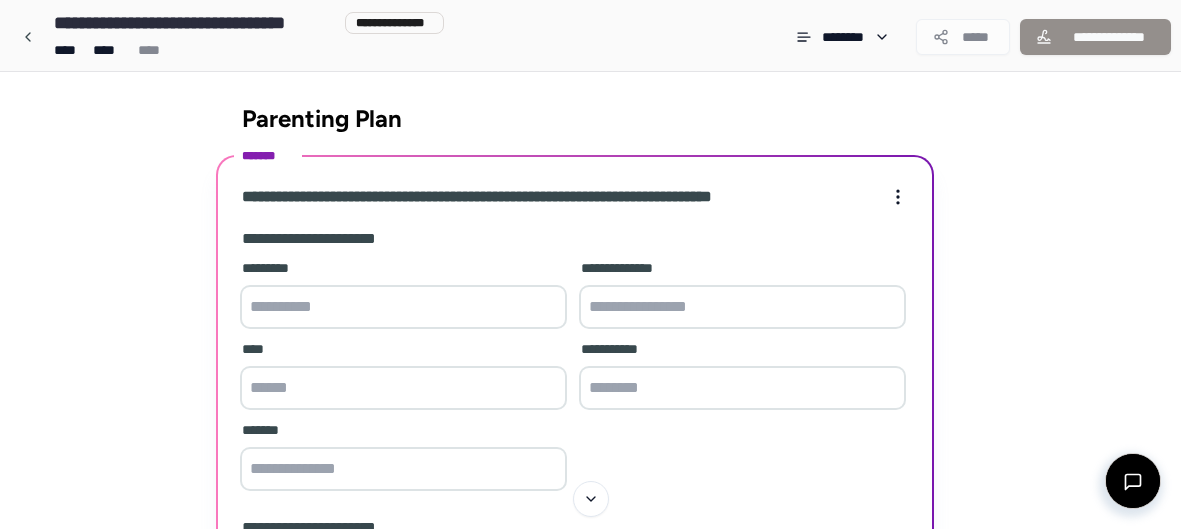 click at bounding box center (403, 307) 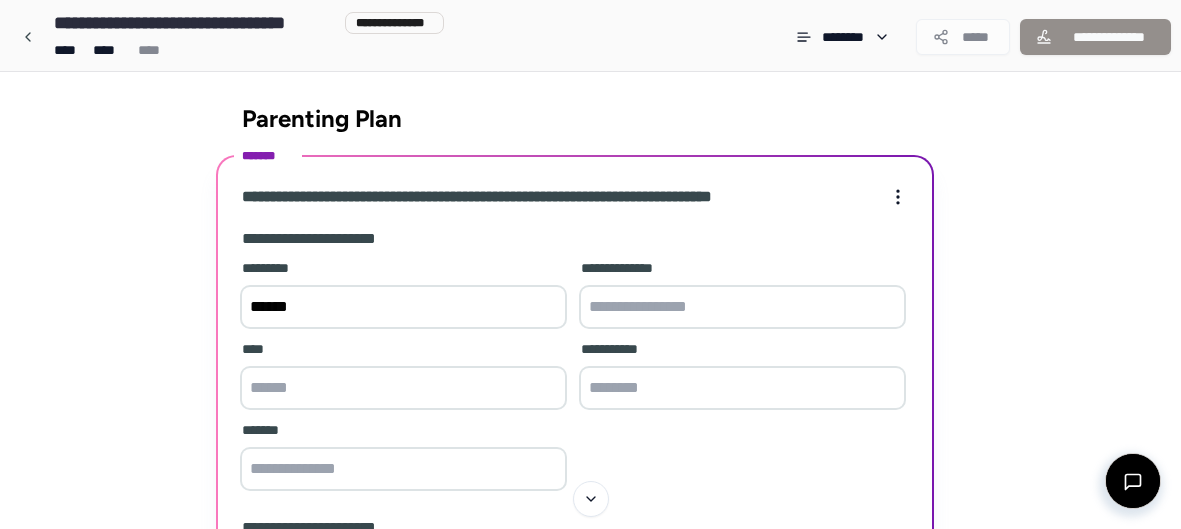 type on "*******" 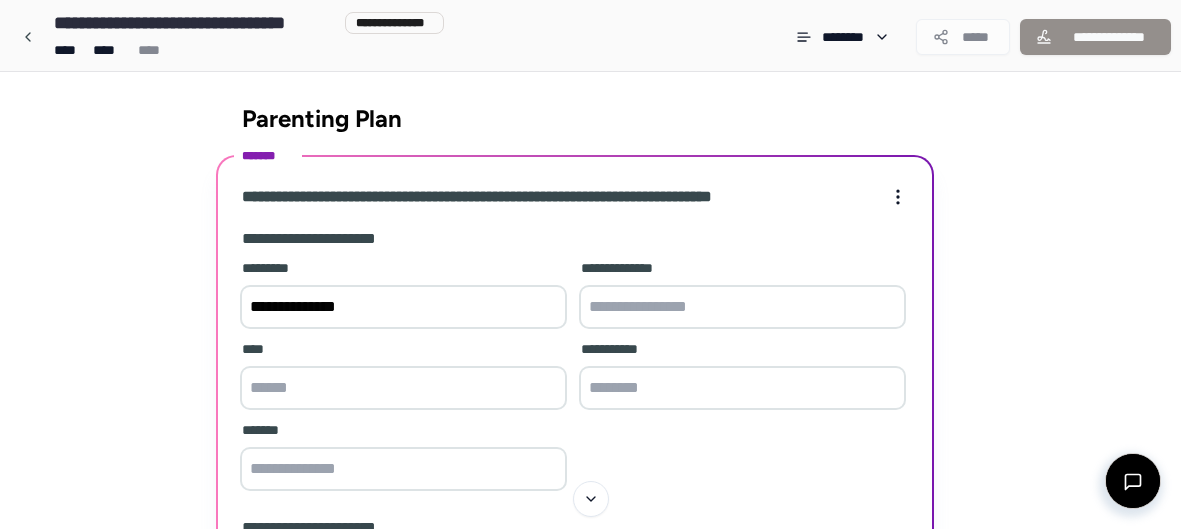 type on "**********" 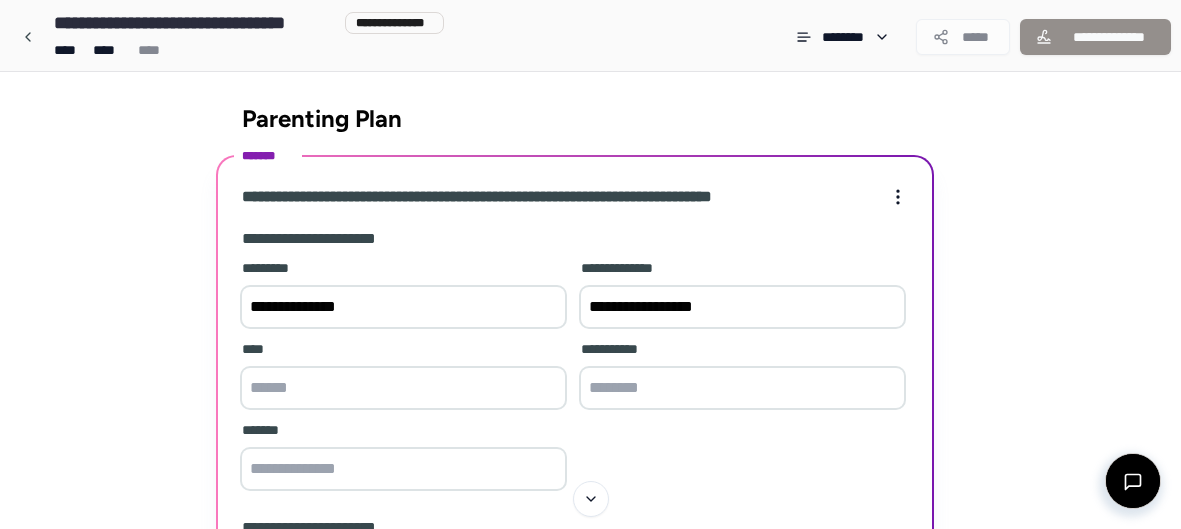 type on "**********" 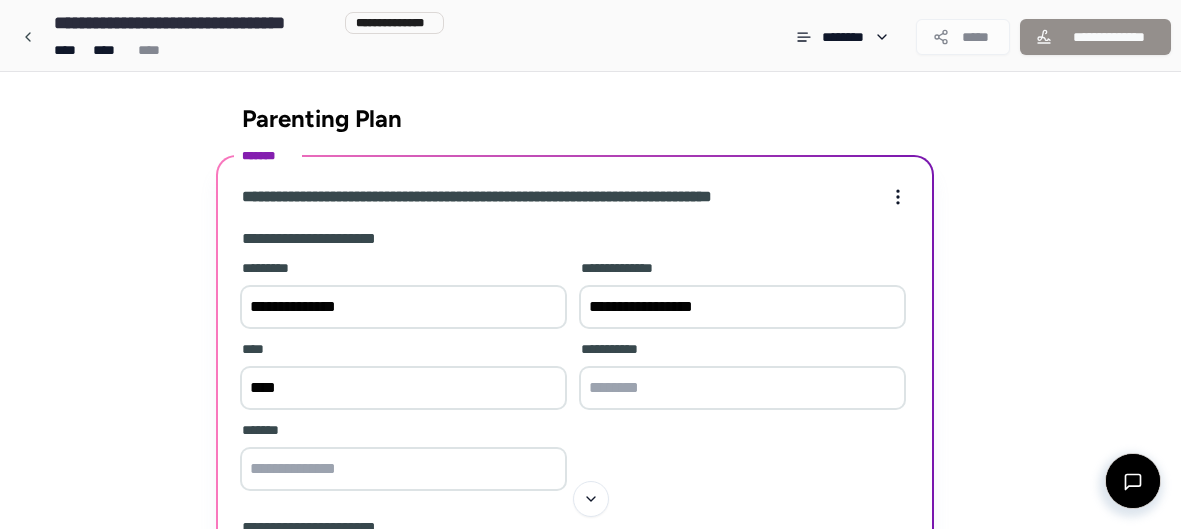 type on "****" 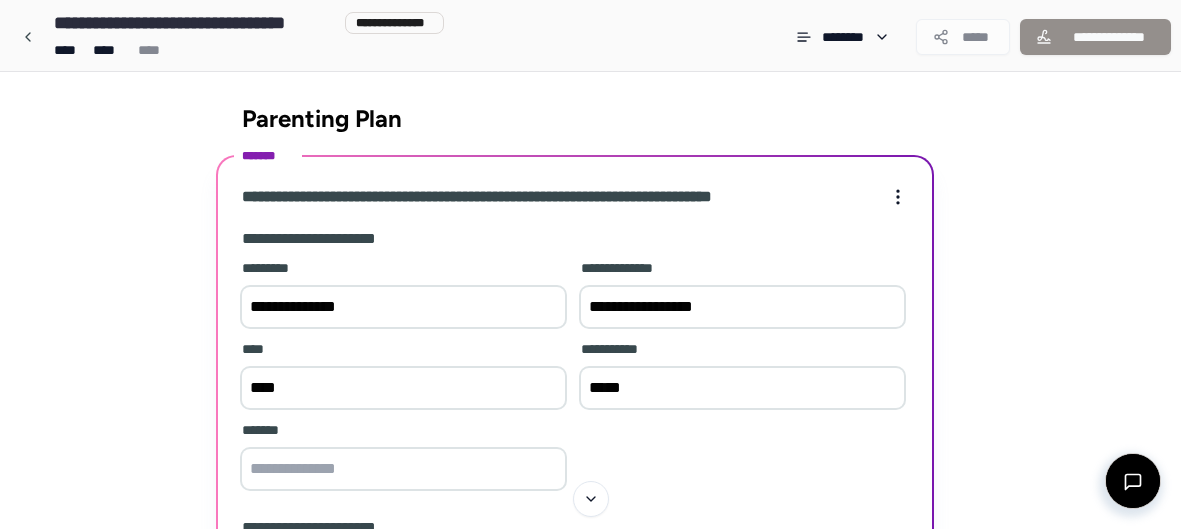 type on "*****" 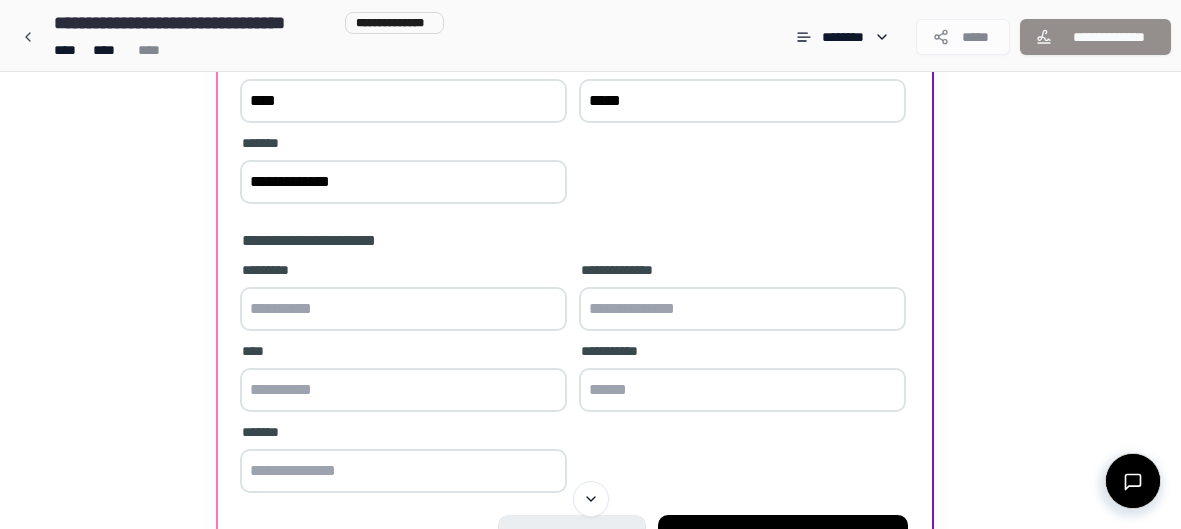 scroll, scrollTop: 297, scrollLeft: 0, axis: vertical 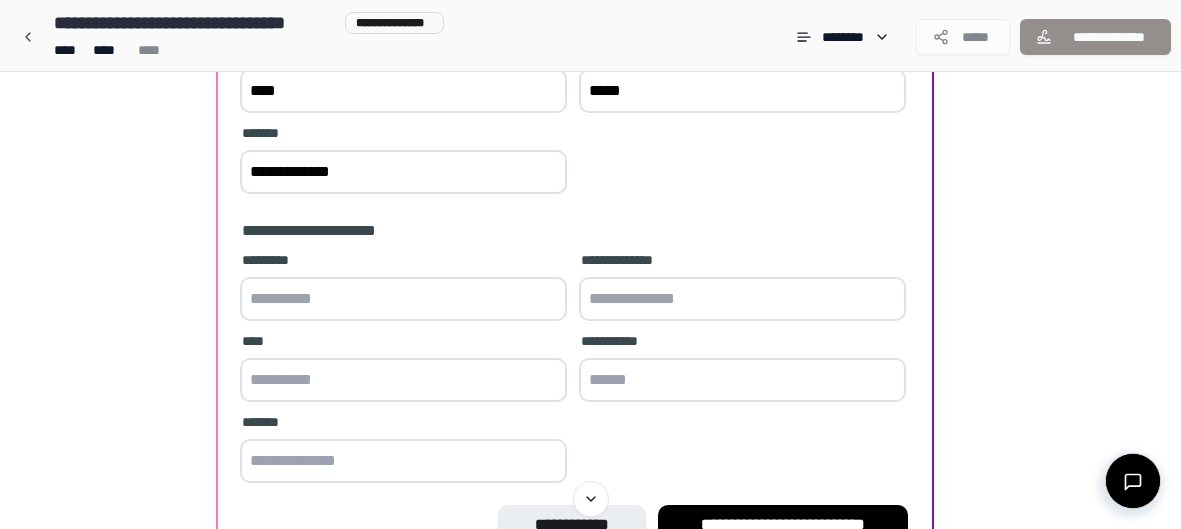 type on "**********" 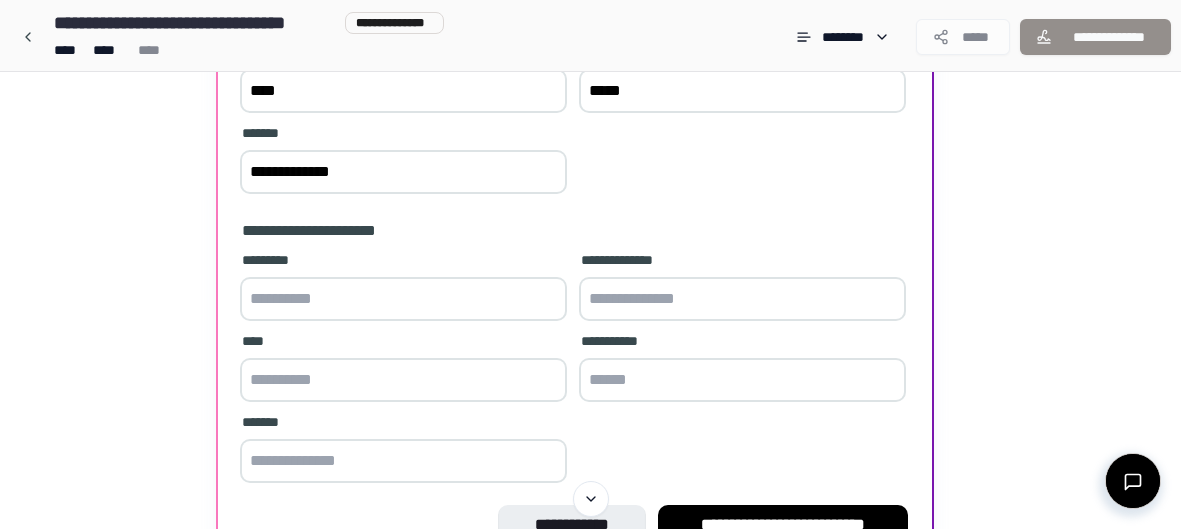click at bounding box center [403, 299] 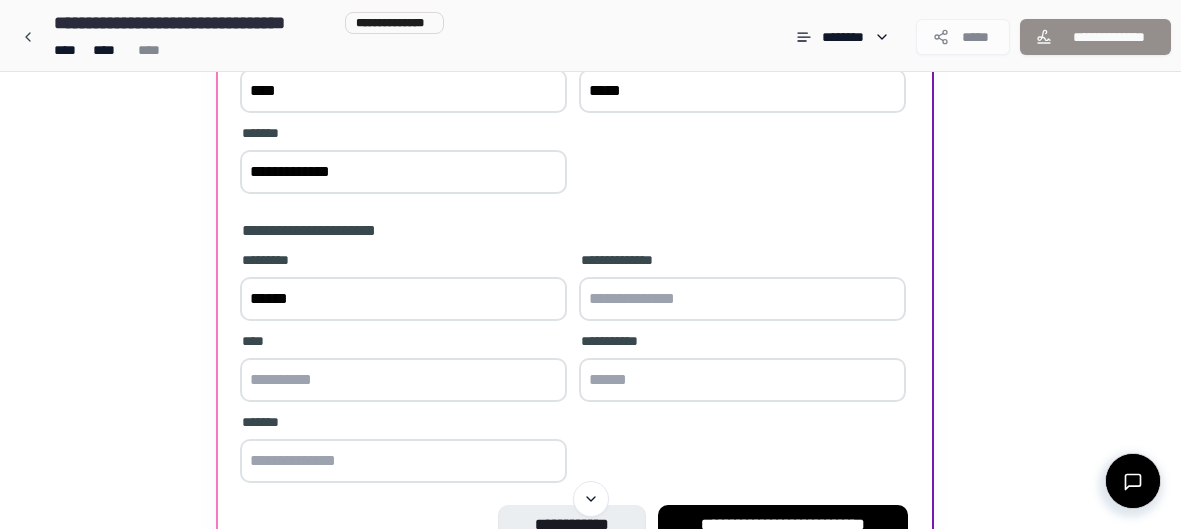 click on "******" at bounding box center (403, 299) 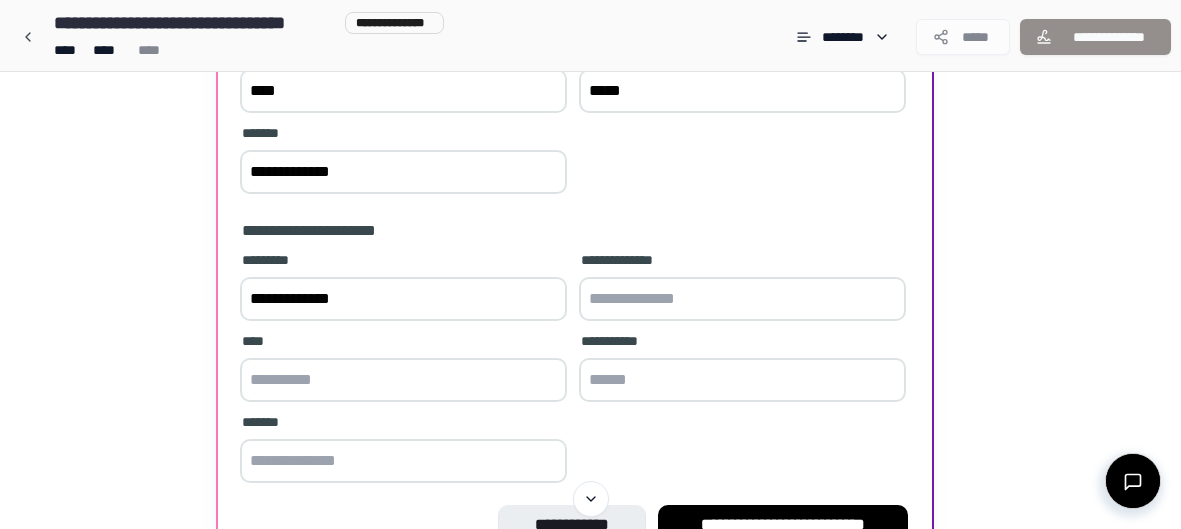 type on "**********" 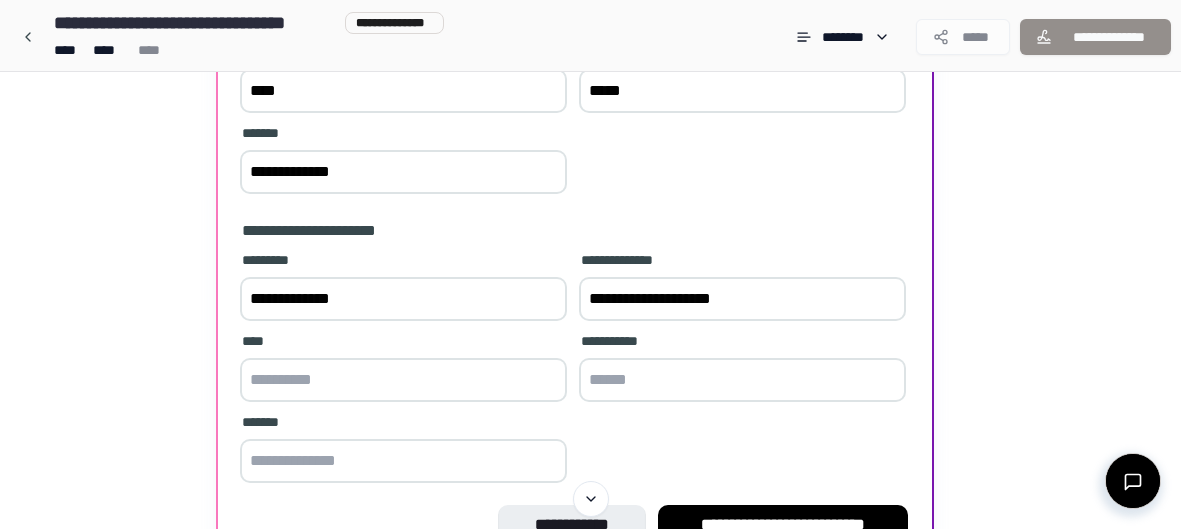 type on "**********" 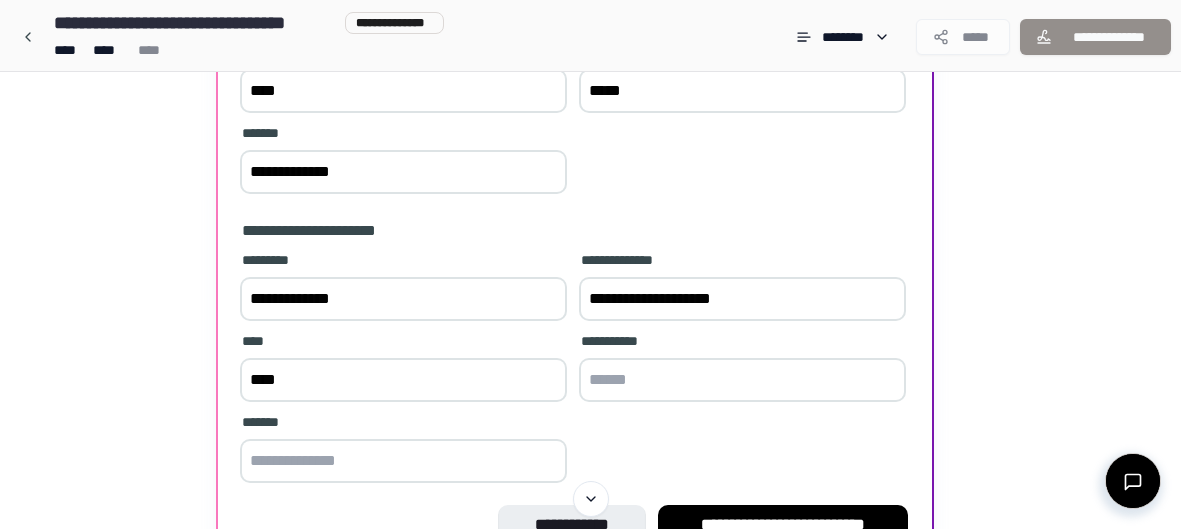 type on "****" 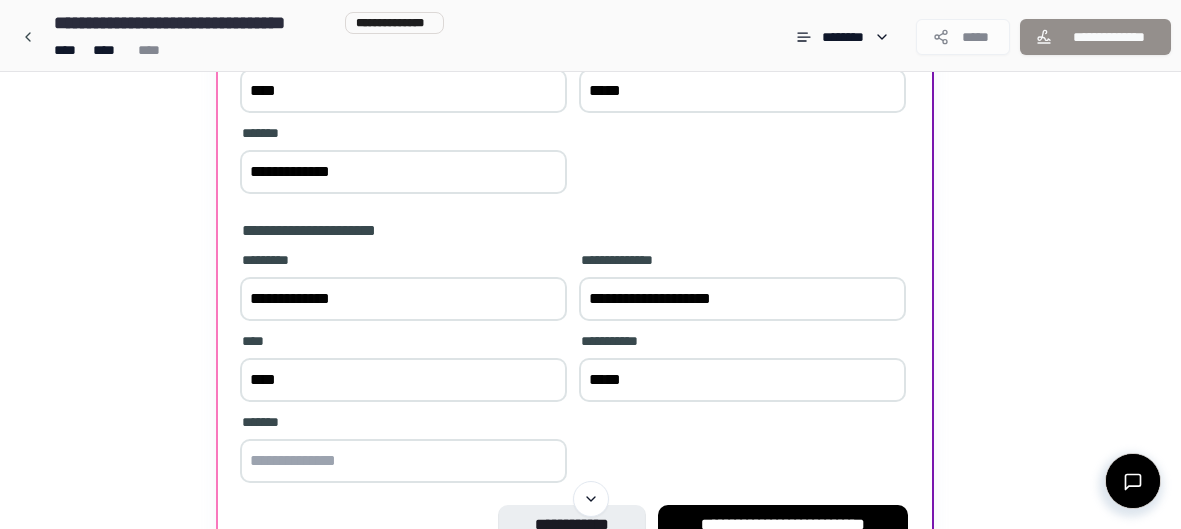 type on "*****" 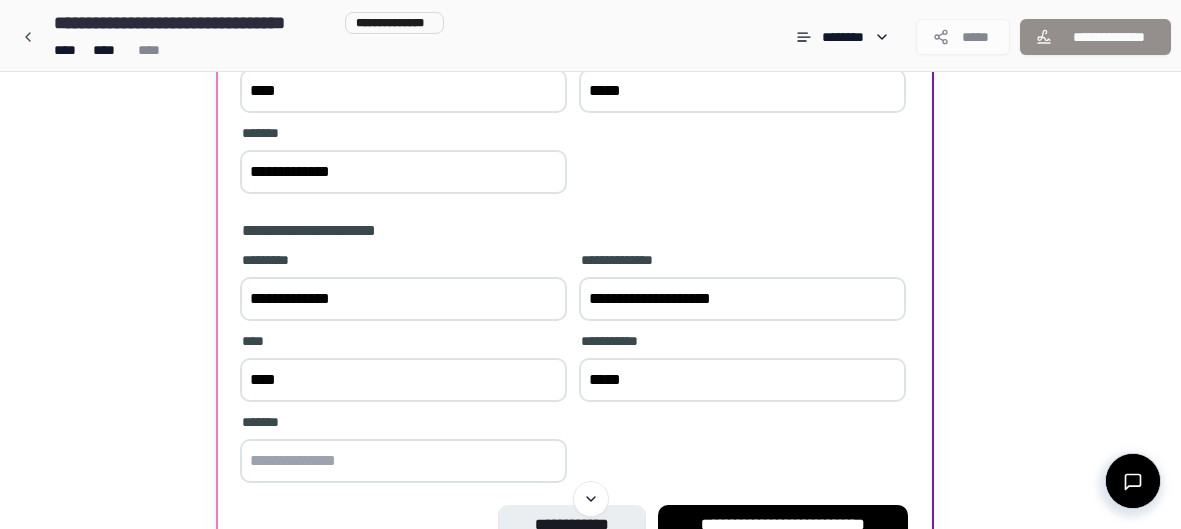 click at bounding box center (403, 461) 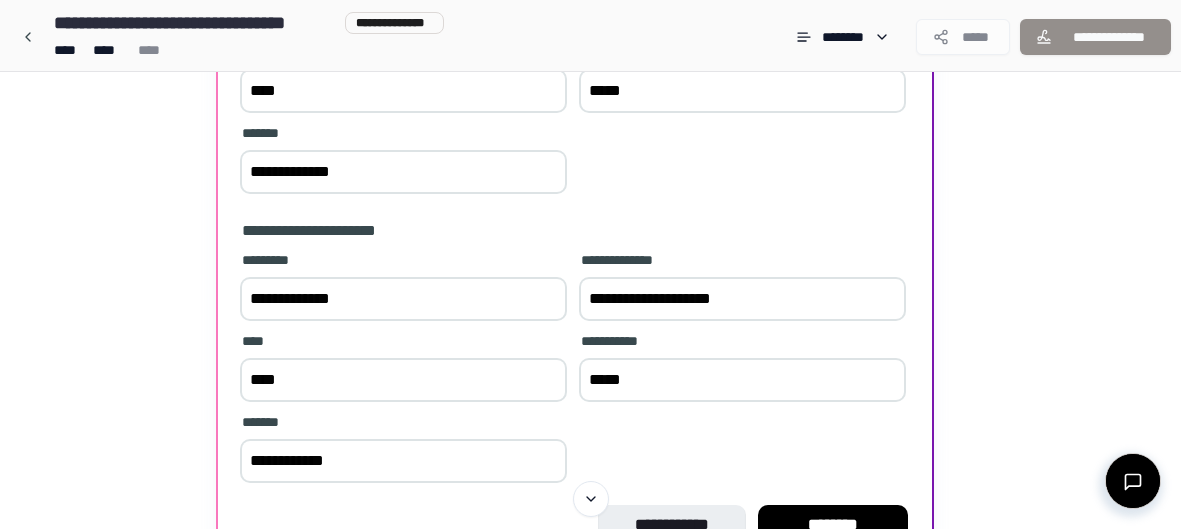 type on "**********" 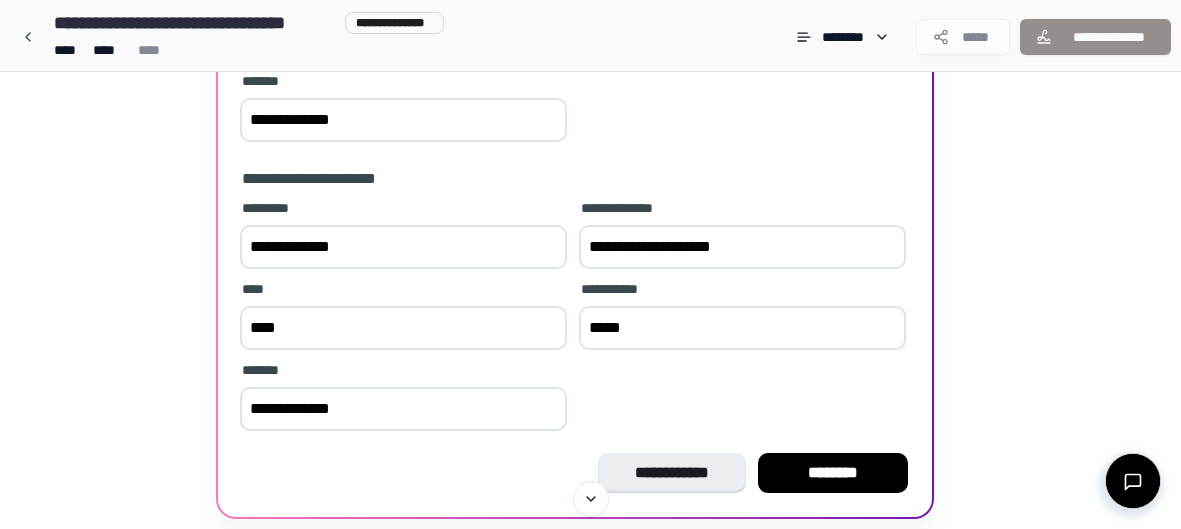 scroll, scrollTop: 415, scrollLeft: 0, axis: vertical 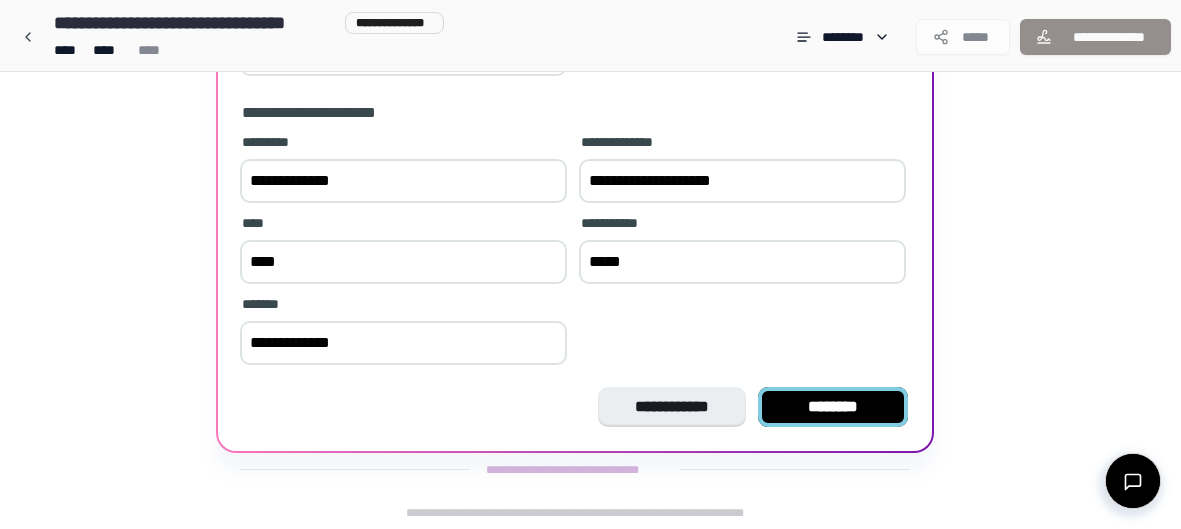 click on "********" at bounding box center [833, 407] 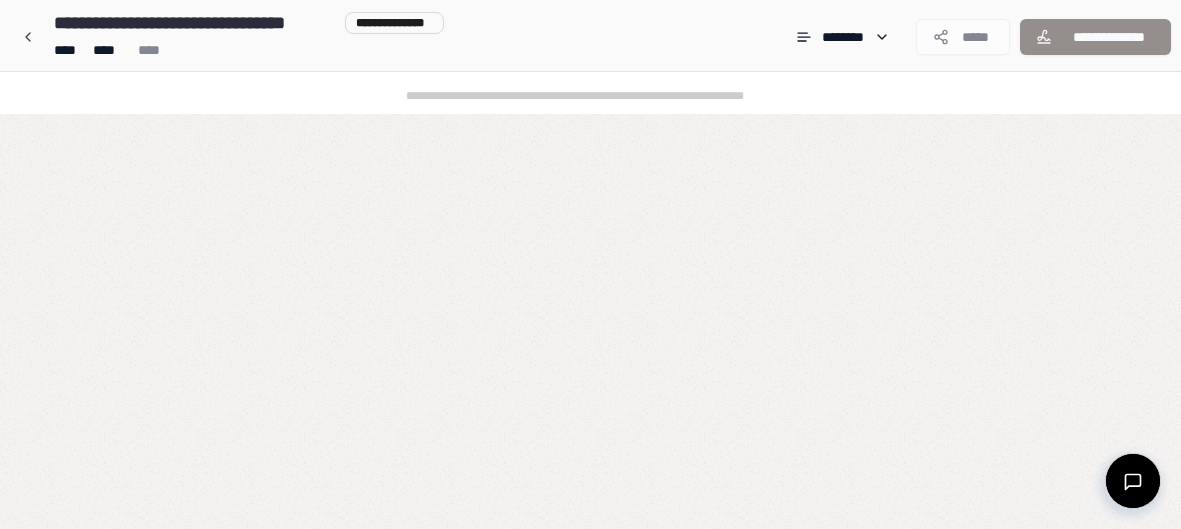 scroll, scrollTop: 0, scrollLeft: 0, axis: both 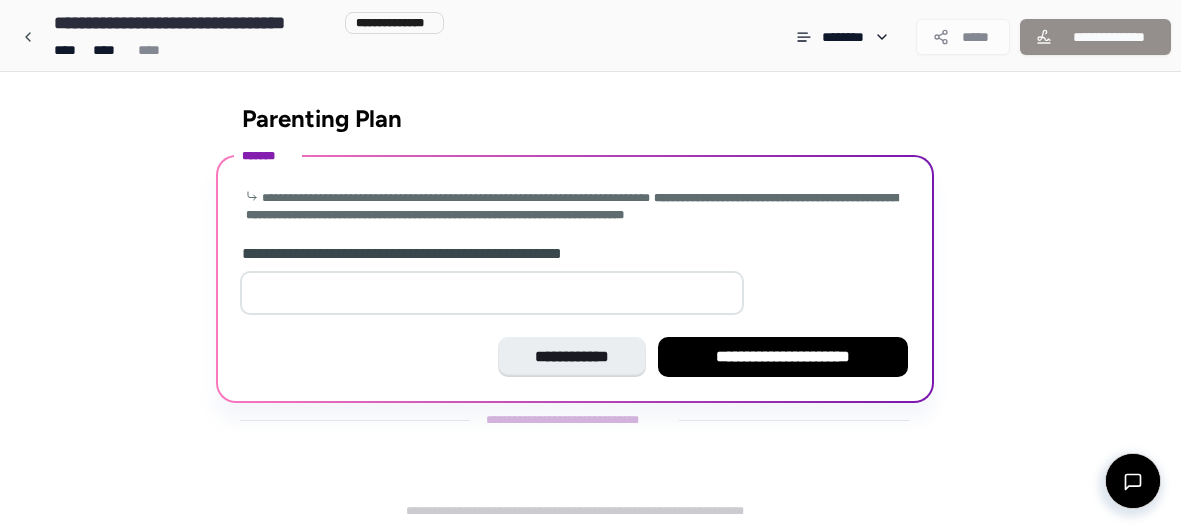 click at bounding box center [492, 293] 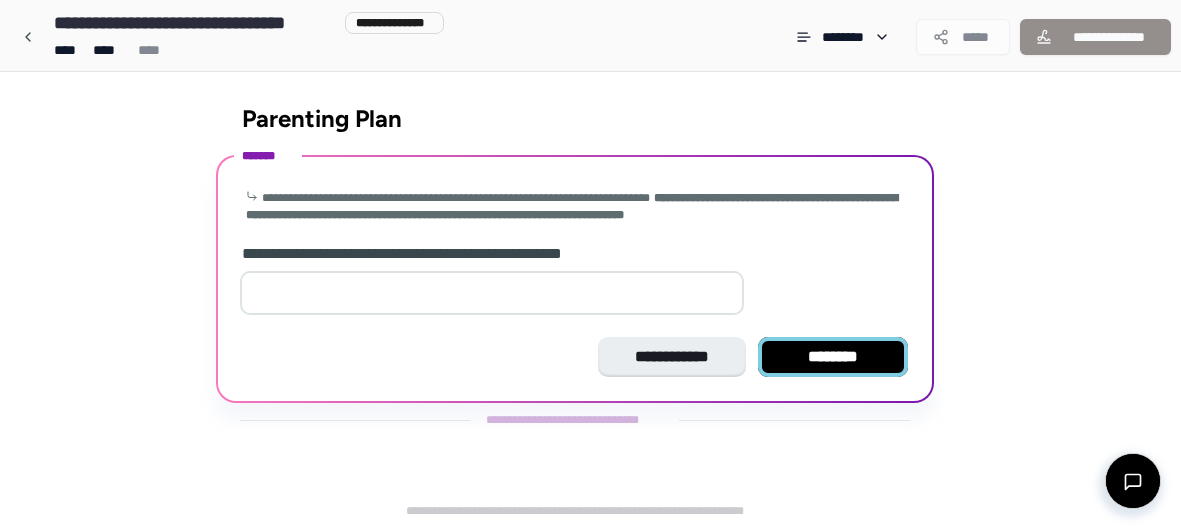 click on "********" at bounding box center [833, 357] 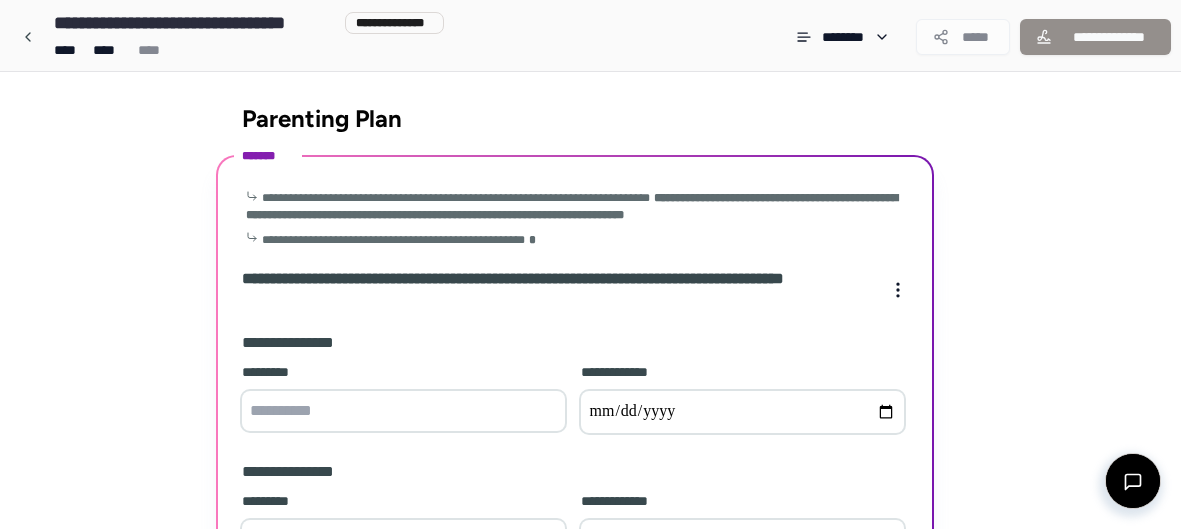 scroll, scrollTop: 201, scrollLeft: 0, axis: vertical 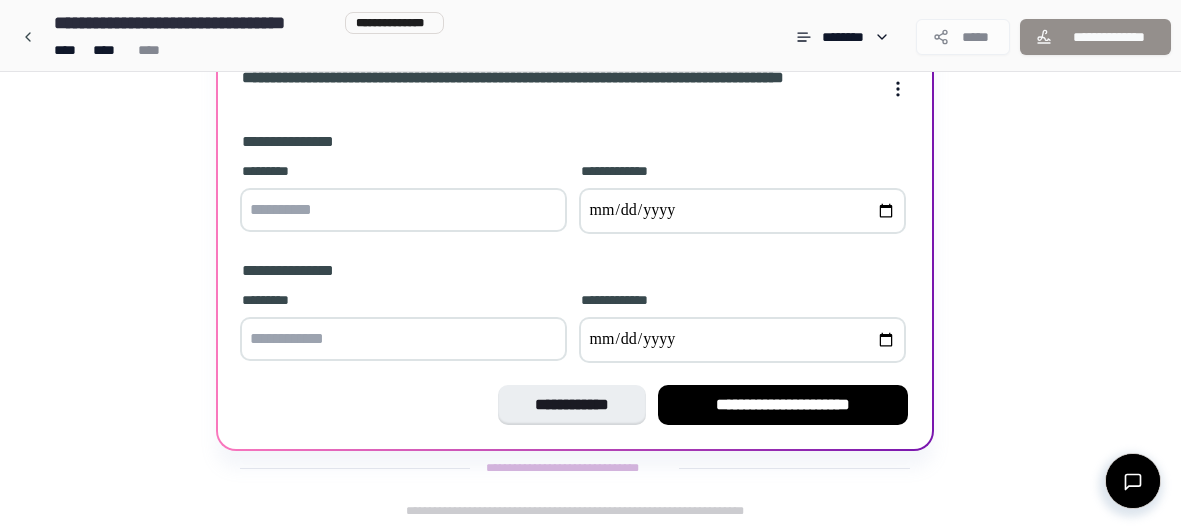 click at bounding box center [403, 210] 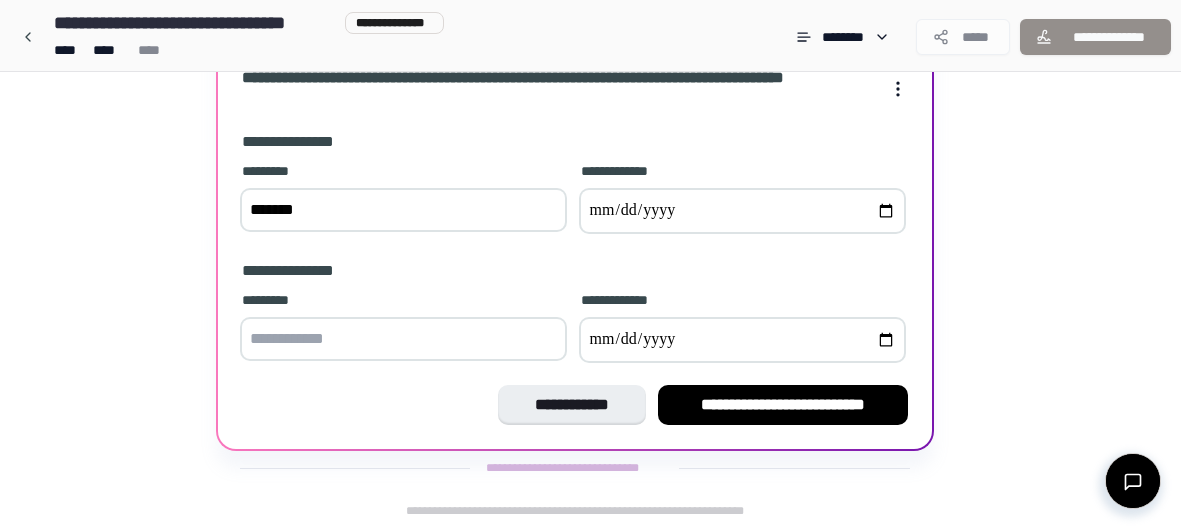 type on "********" 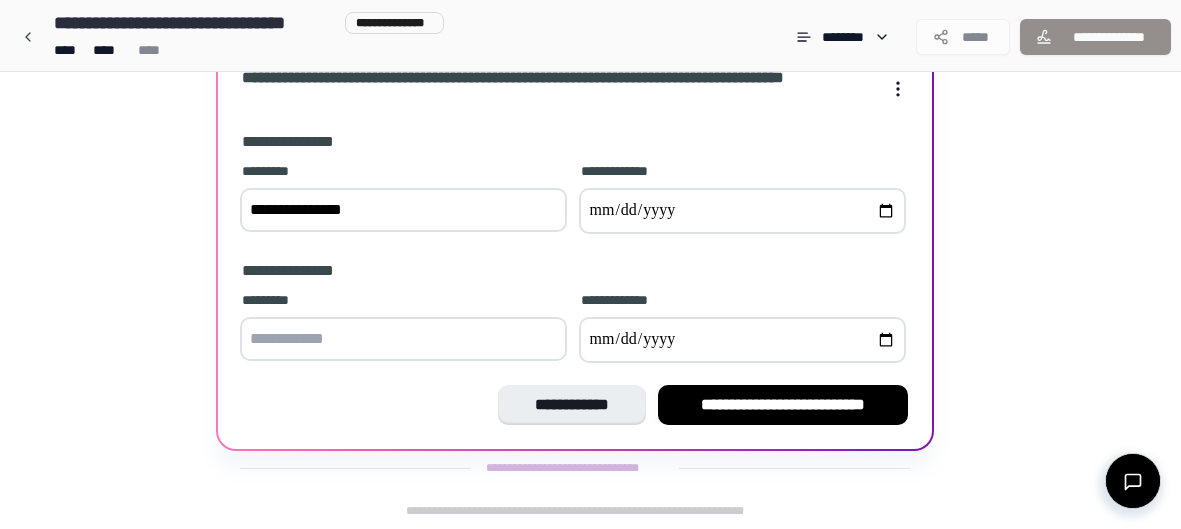 type on "**********" 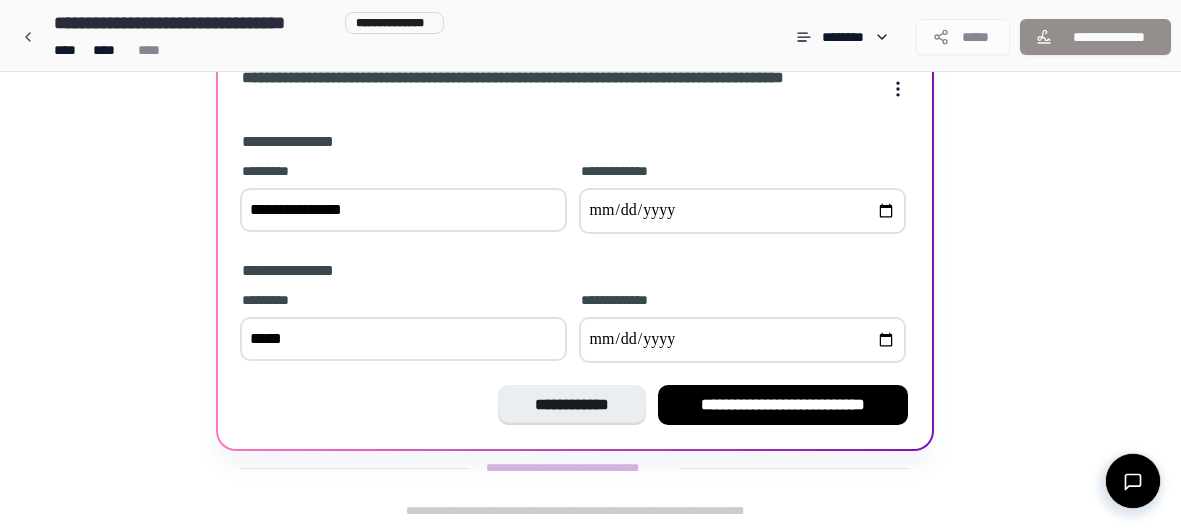 type on "******" 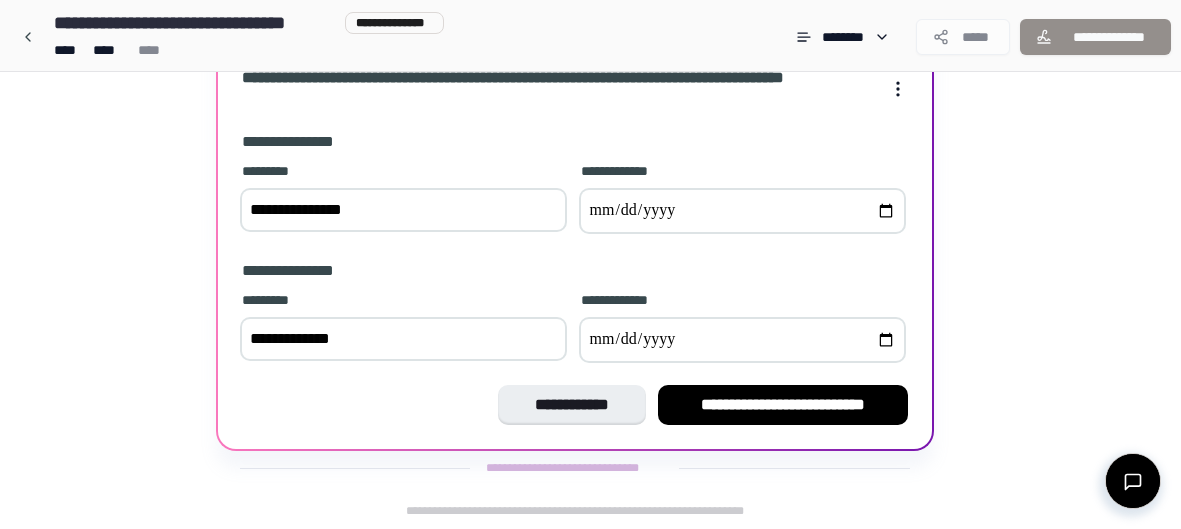 type on "**********" 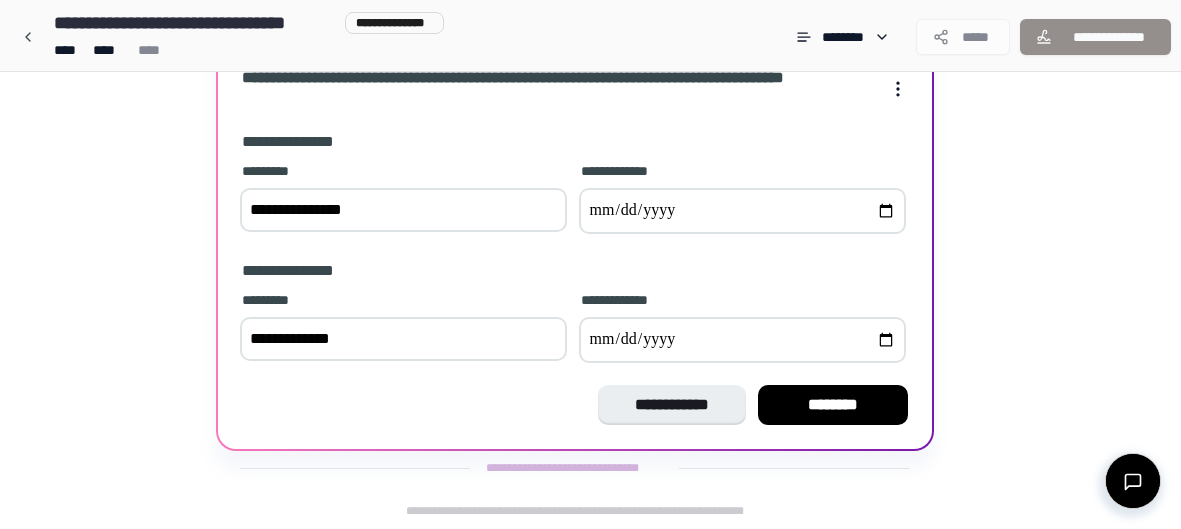 type on "**********" 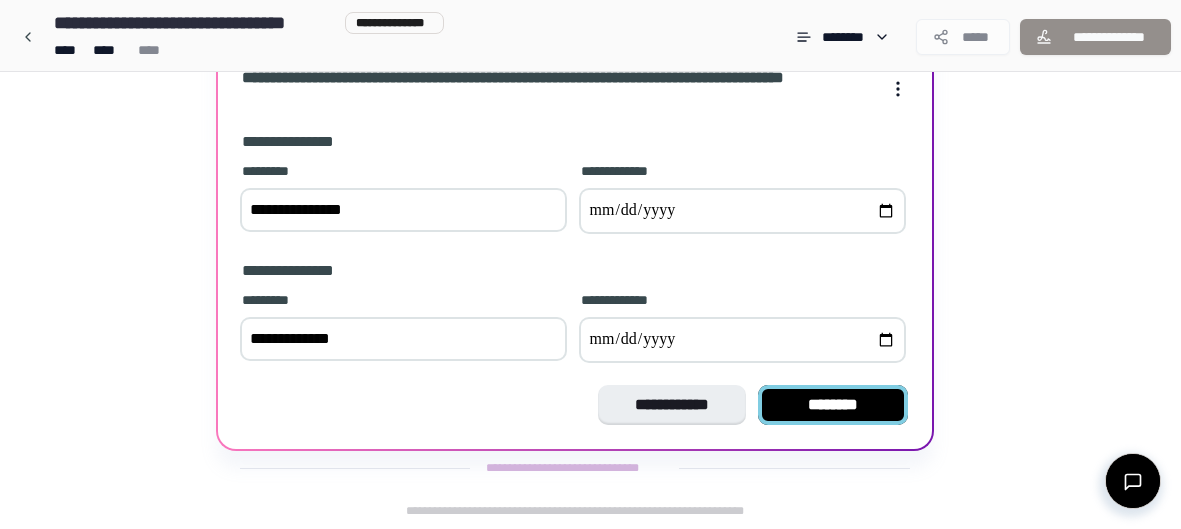 click on "********" at bounding box center (833, 405) 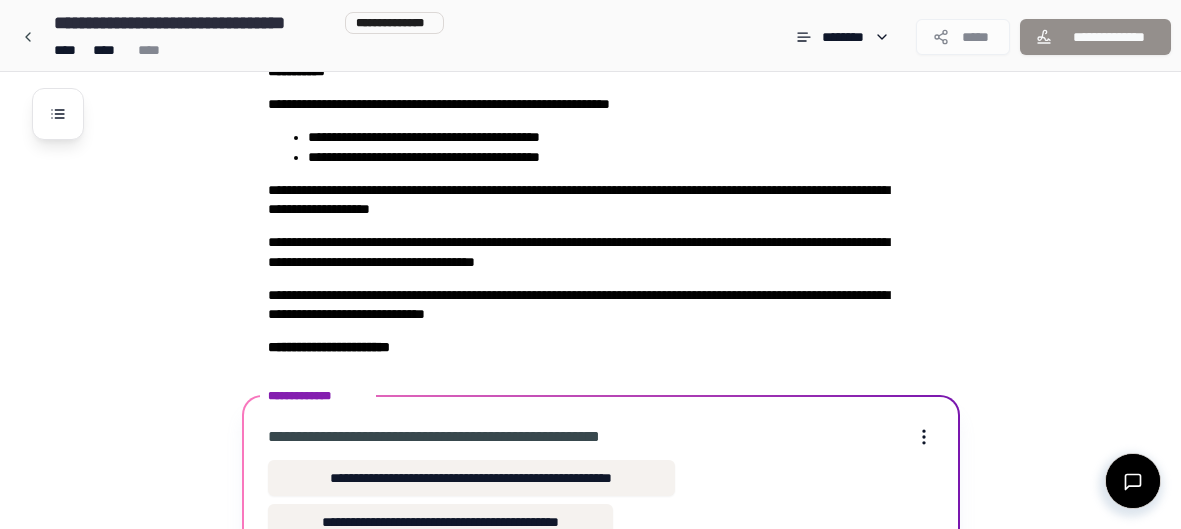 scroll, scrollTop: 349, scrollLeft: 0, axis: vertical 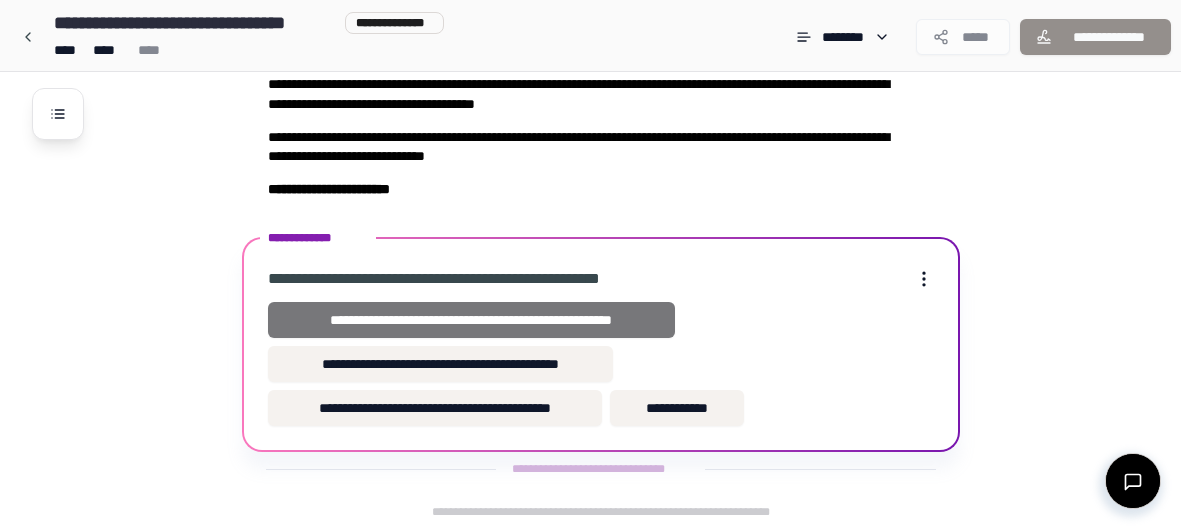 click on "**********" at bounding box center [471, 320] 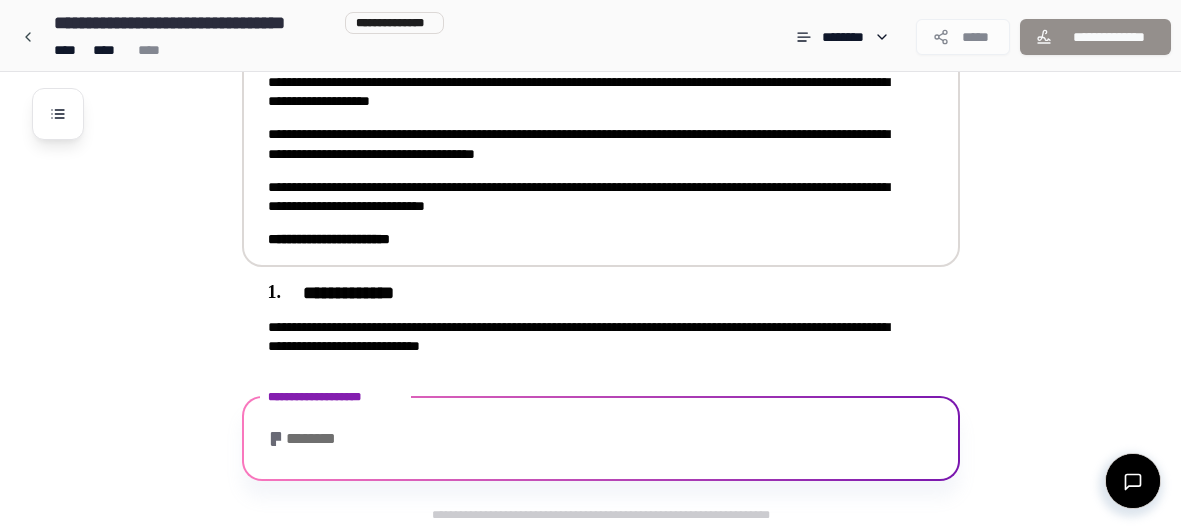 scroll, scrollTop: 413, scrollLeft: 0, axis: vertical 